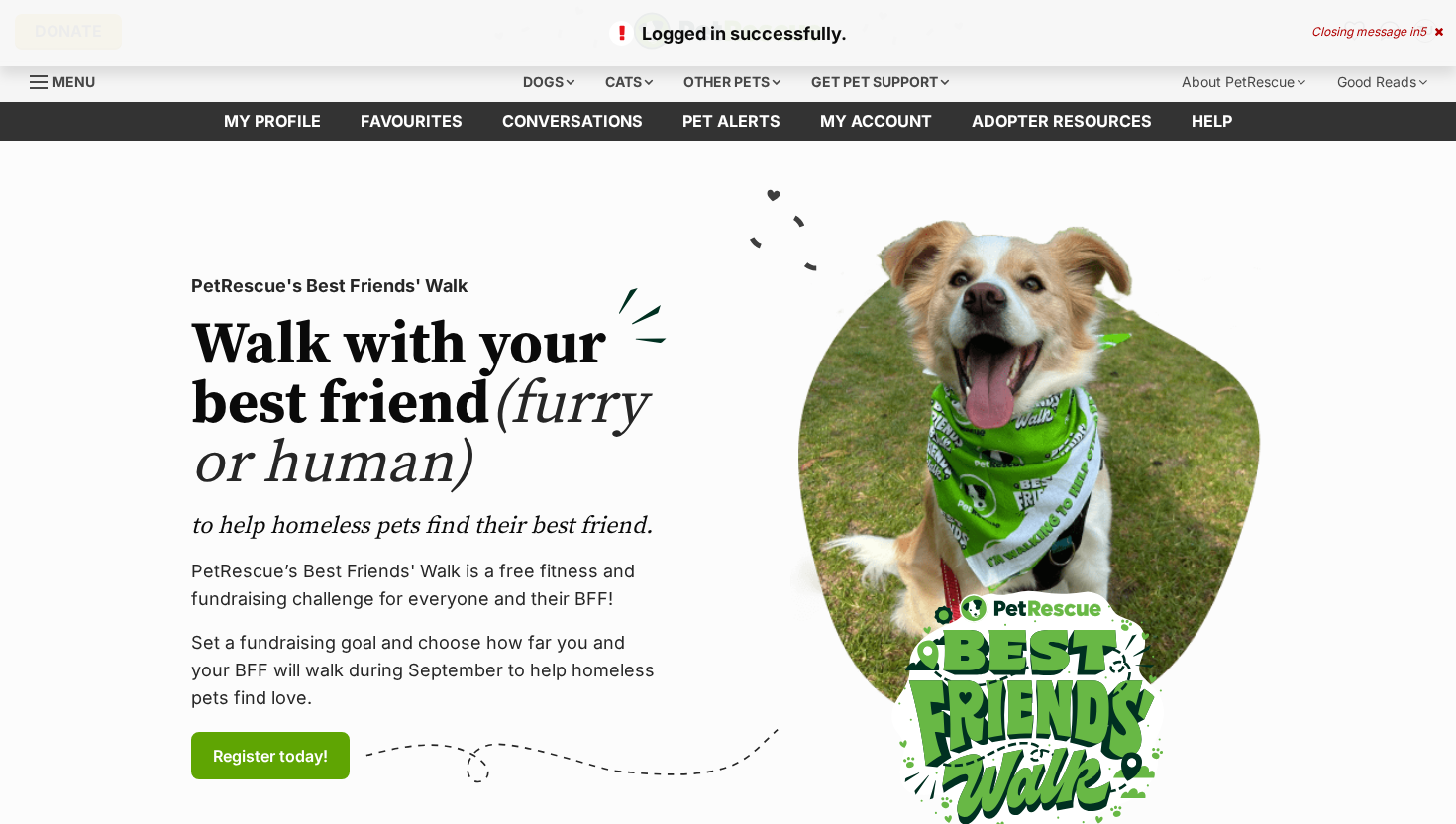 scroll, scrollTop: 0, scrollLeft: 0, axis: both 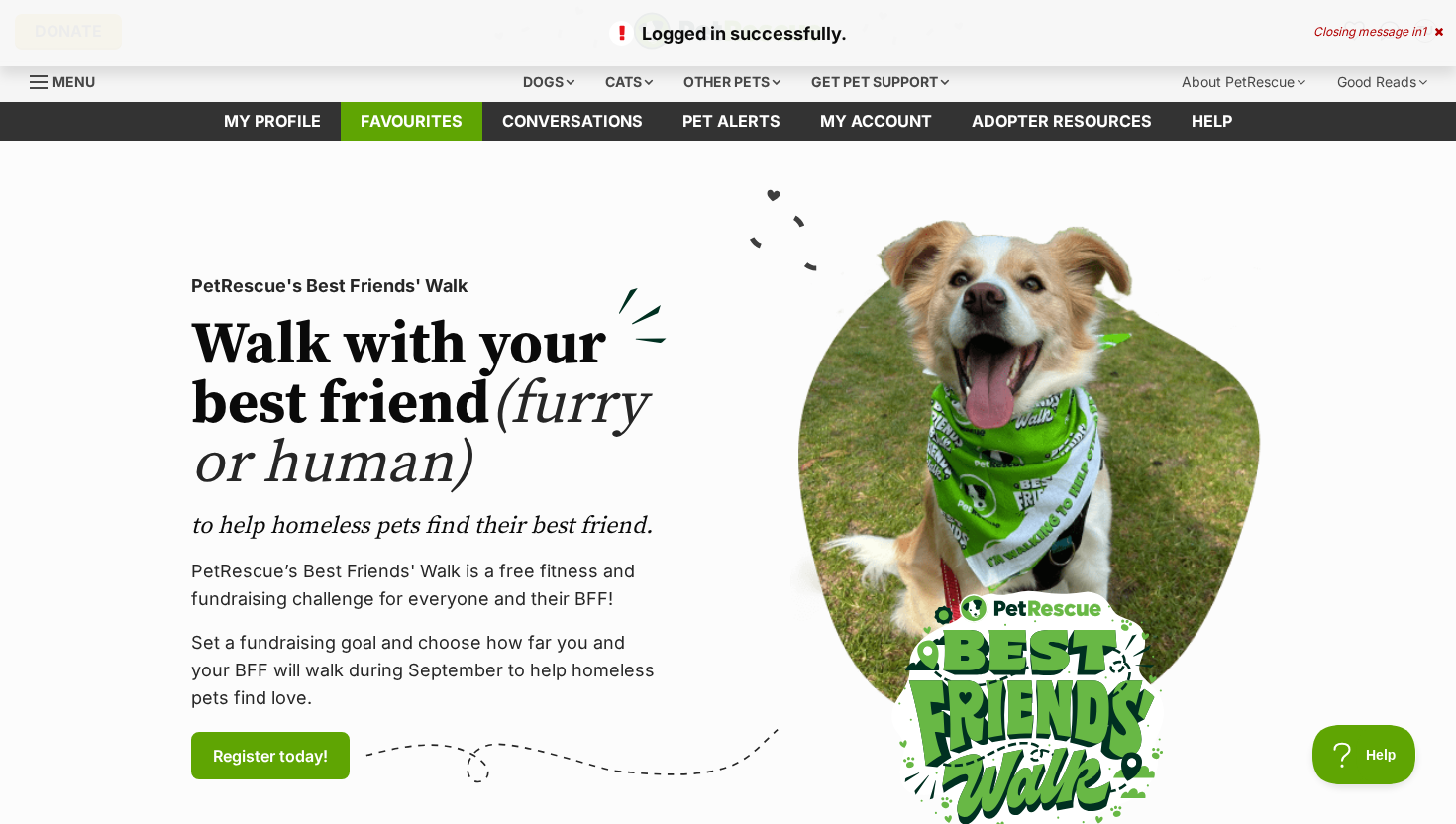 click on "Favourites" at bounding box center [411, 121] 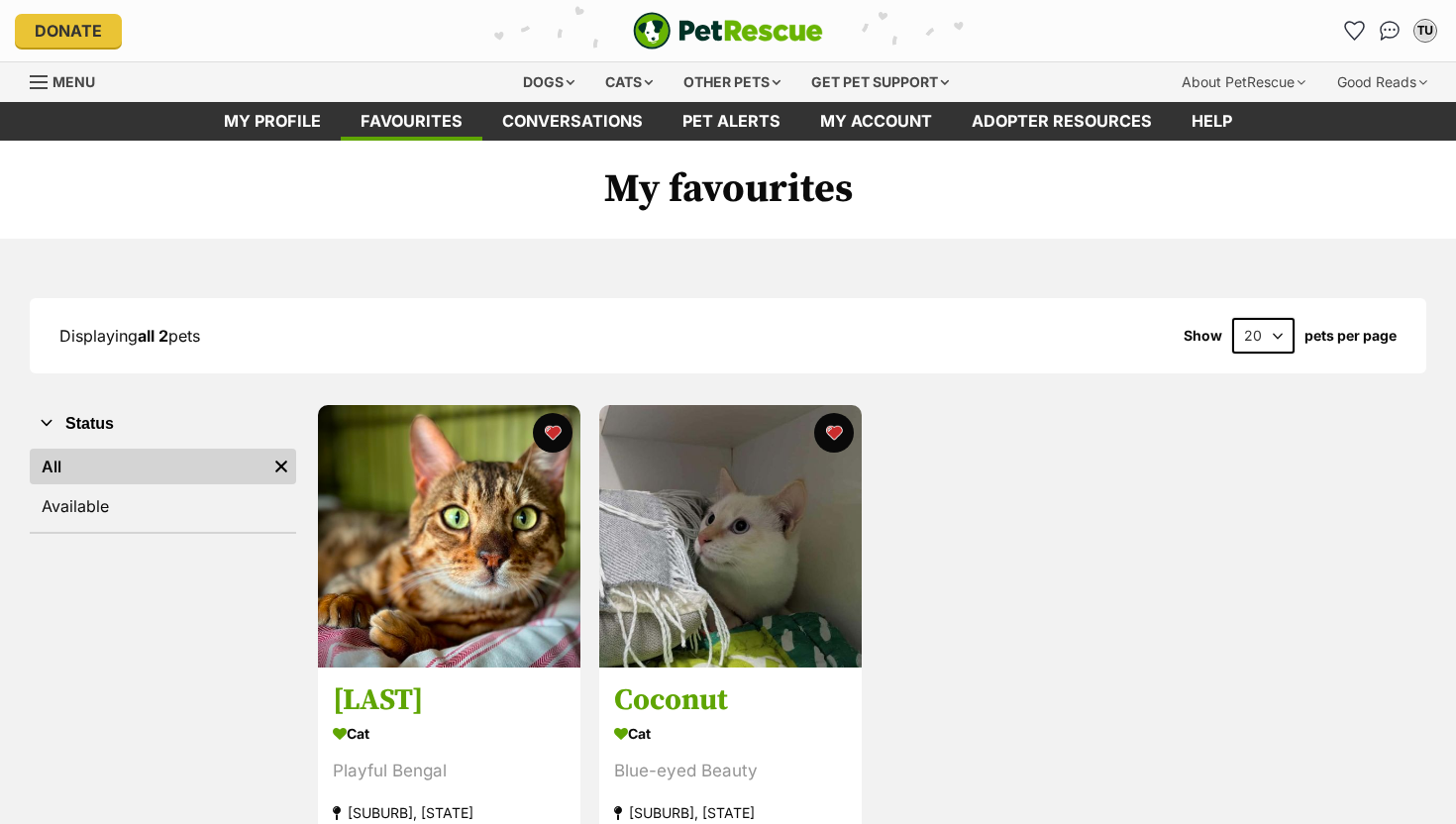 scroll, scrollTop: 0, scrollLeft: 0, axis: both 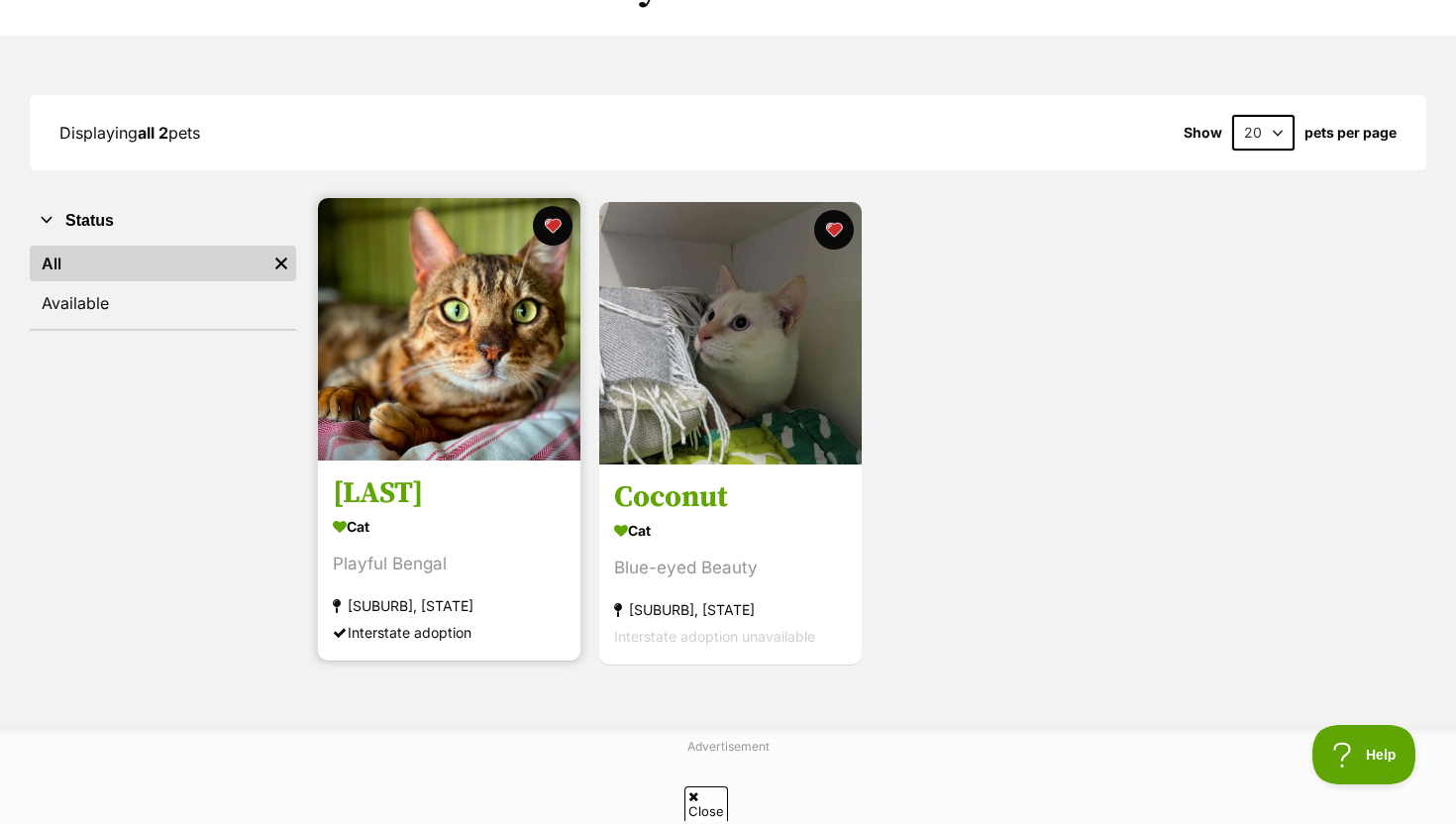 click on "[PERSON]" at bounding box center (449, 494) 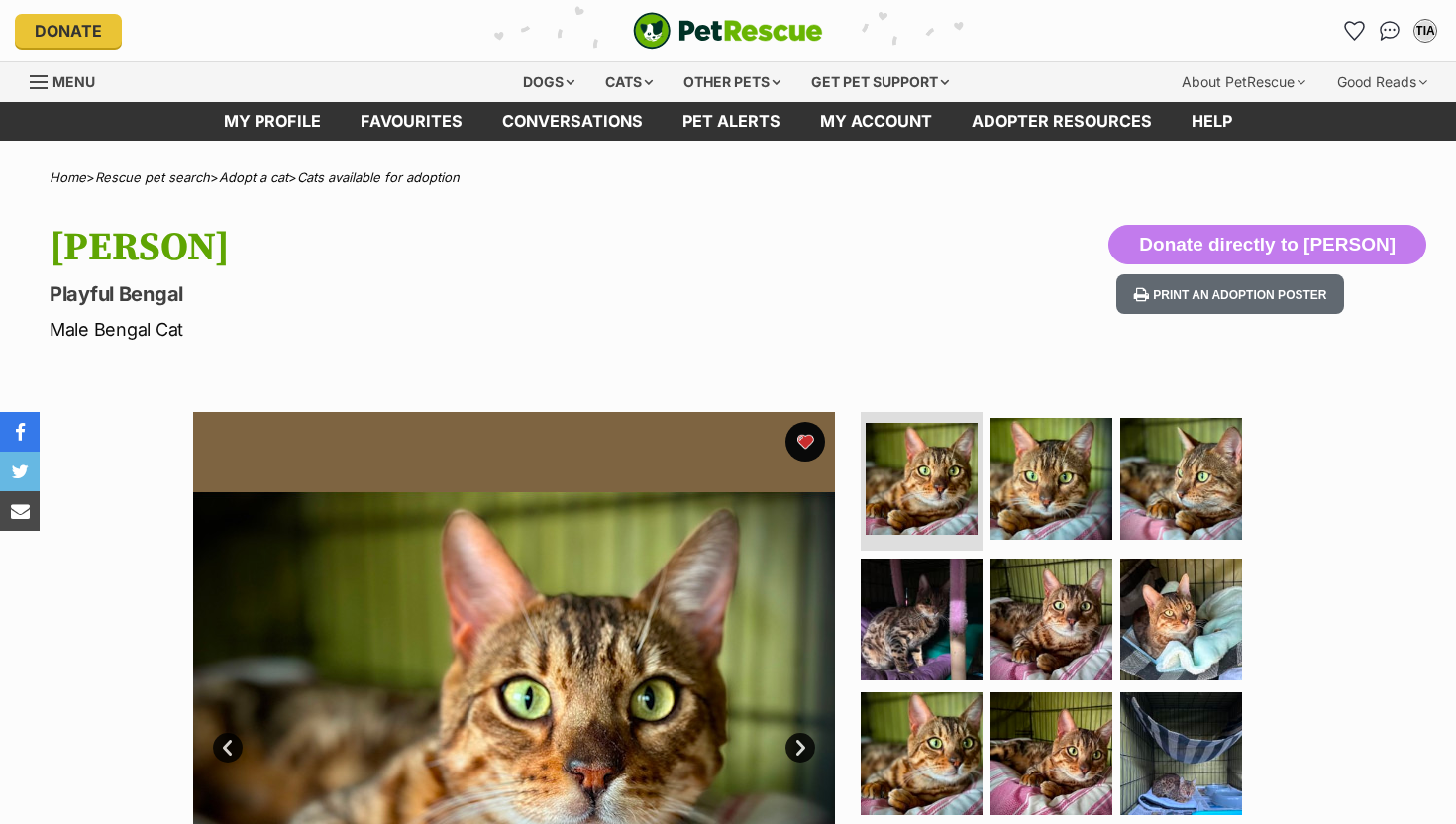 scroll, scrollTop: 0, scrollLeft: 0, axis: both 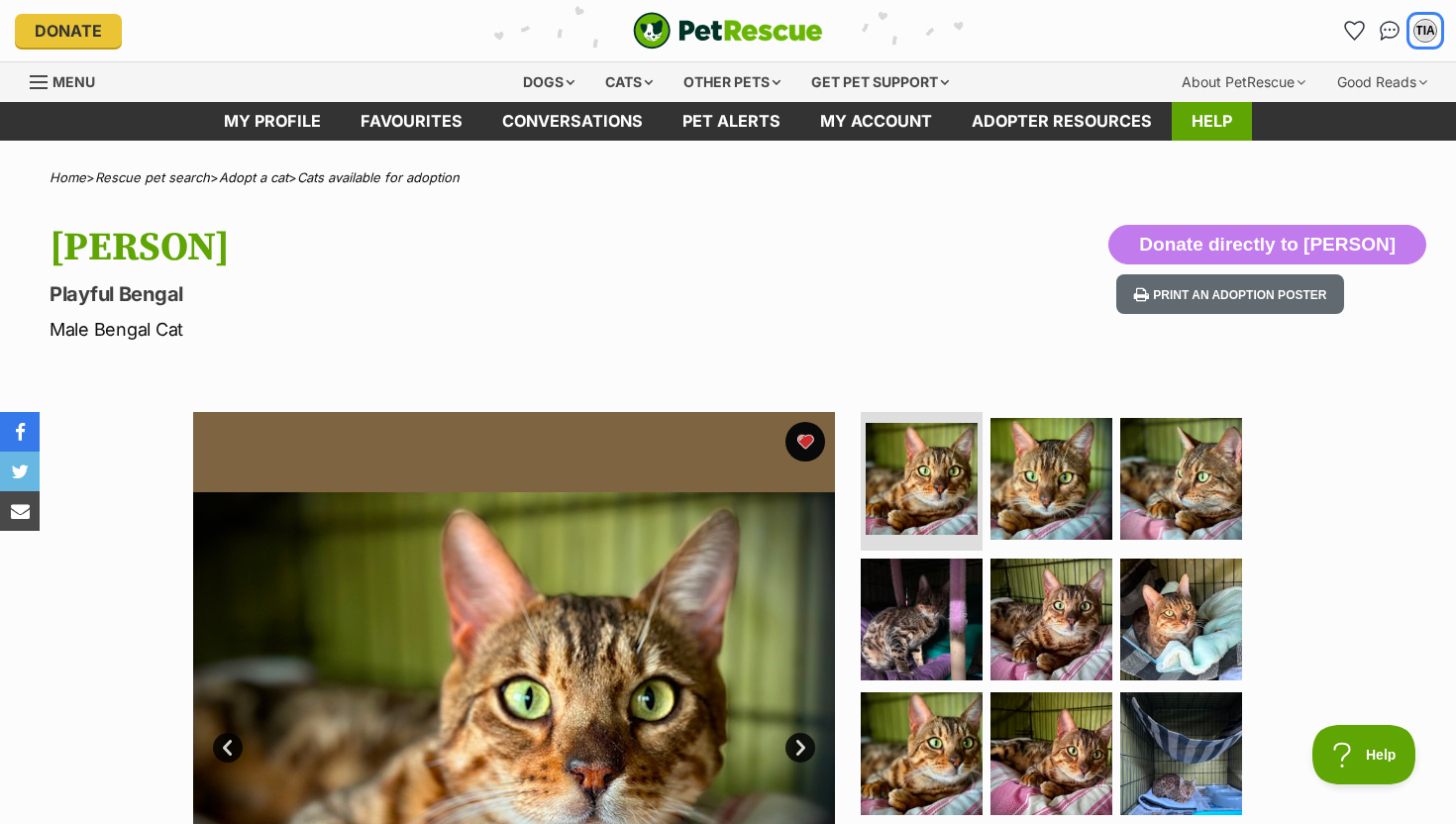 click on "TU" at bounding box center [1425, 31] 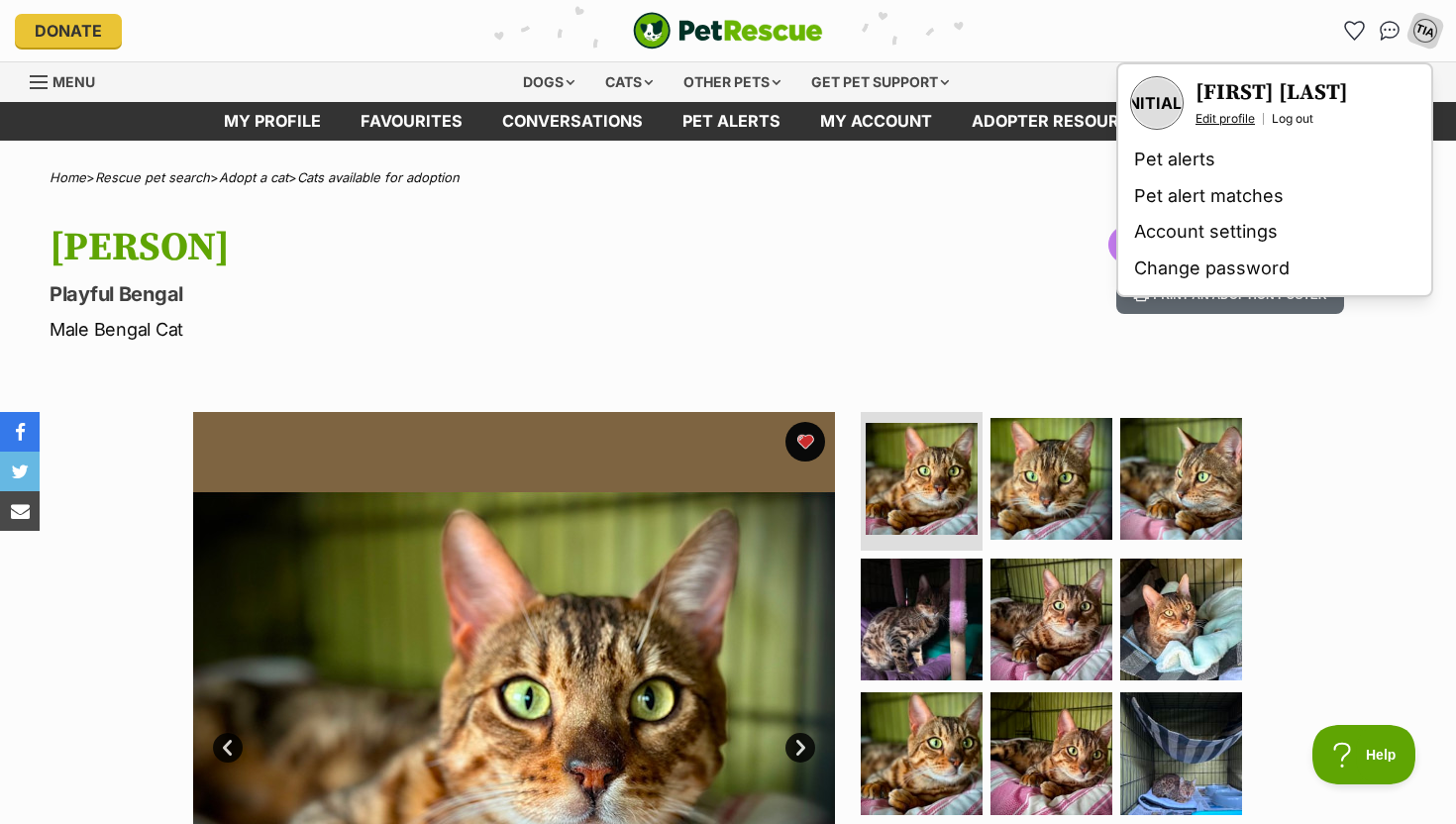 click on "Edit profile" at bounding box center (1225, 119) 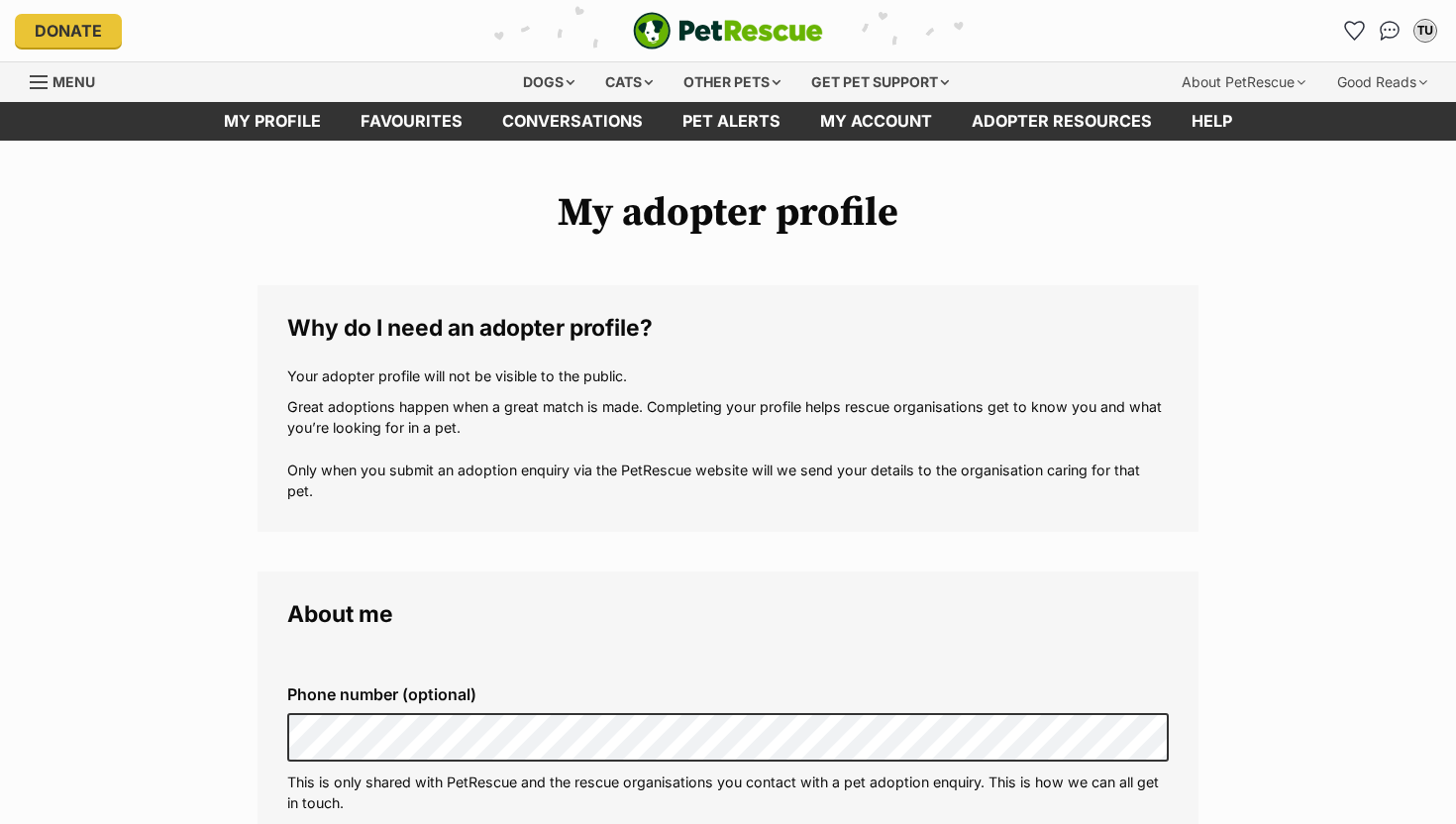 scroll, scrollTop: 0, scrollLeft: 0, axis: both 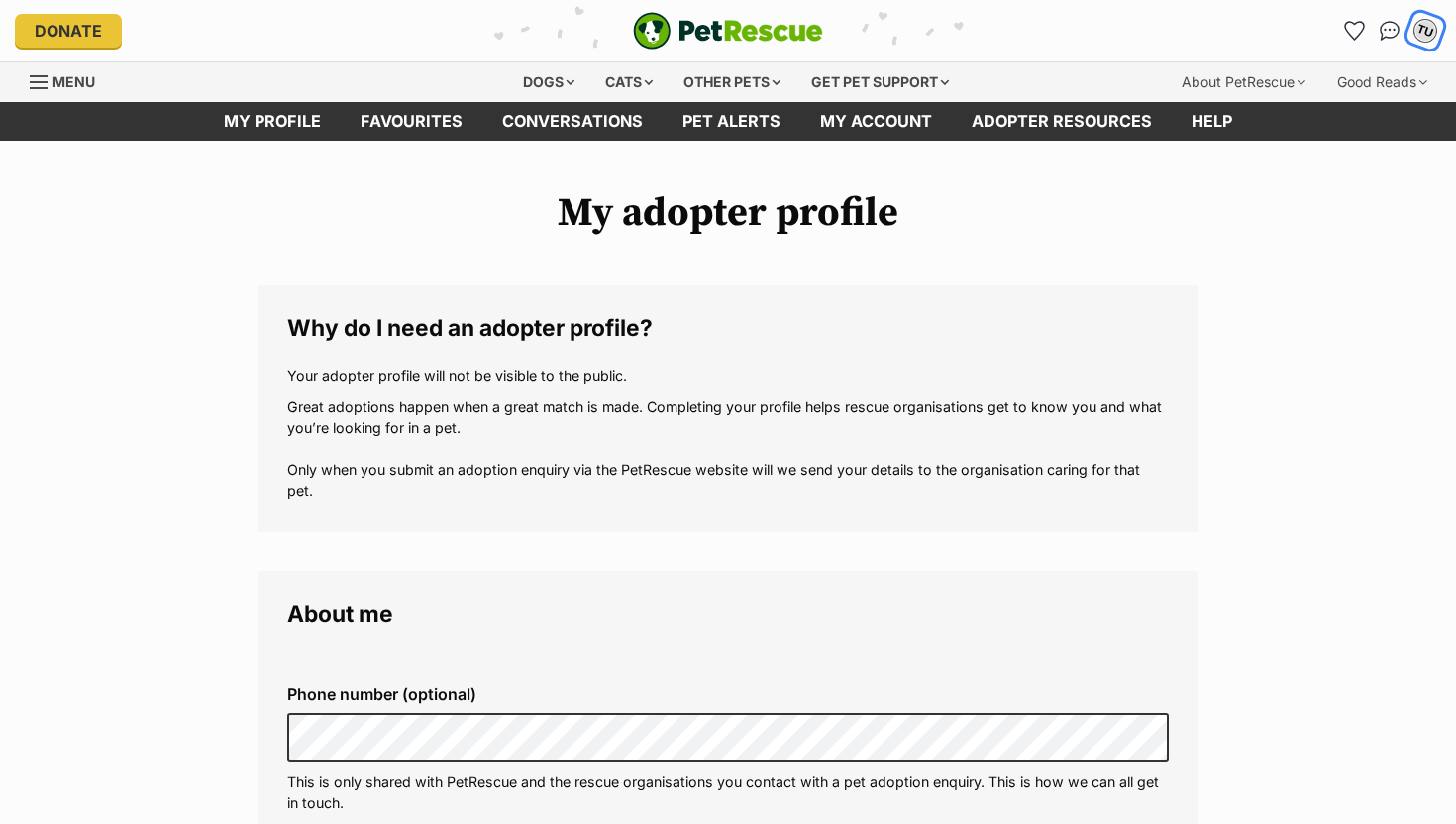 click on "TU" at bounding box center (1425, 31) 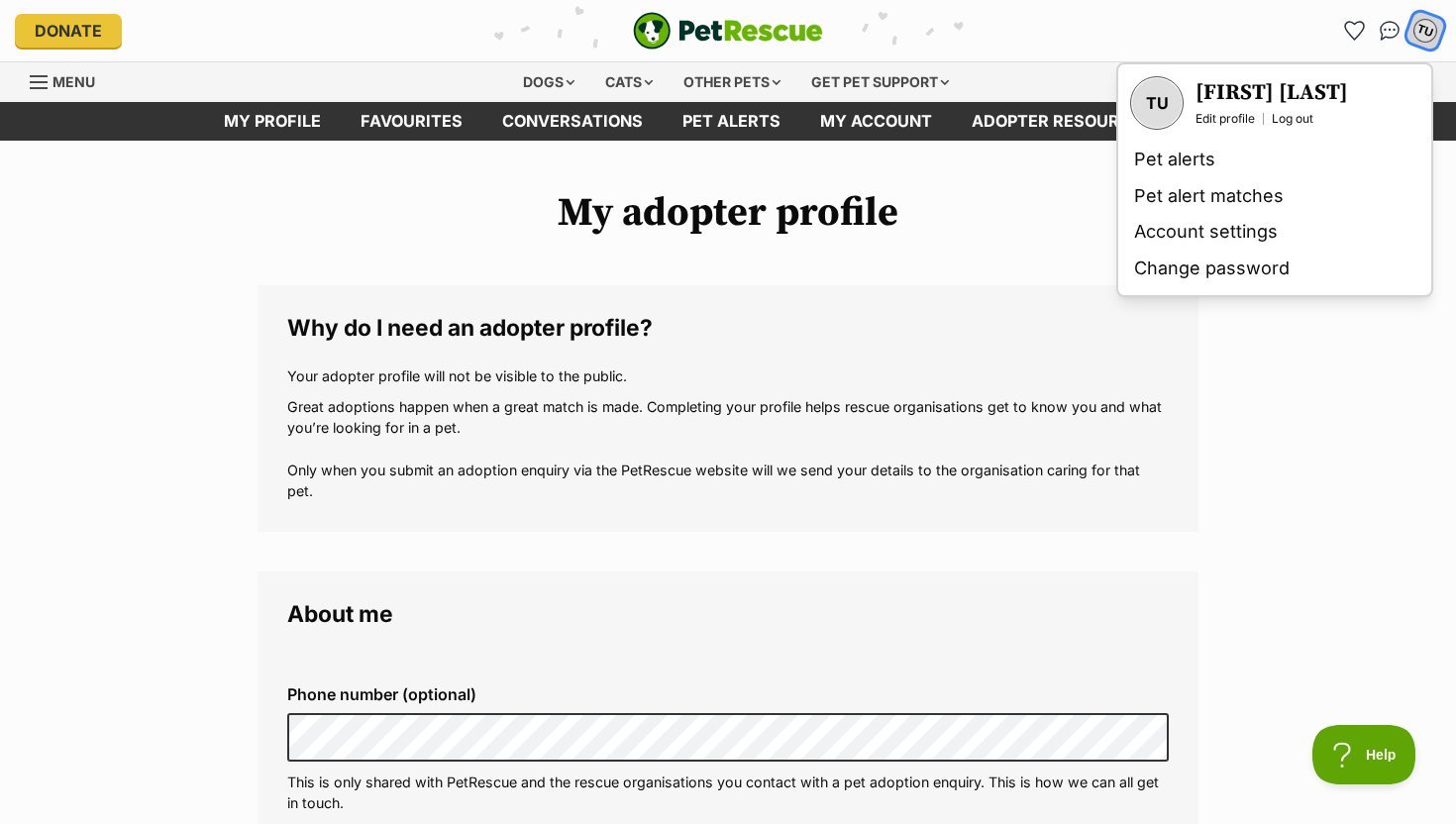 scroll, scrollTop: 0, scrollLeft: 0, axis: both 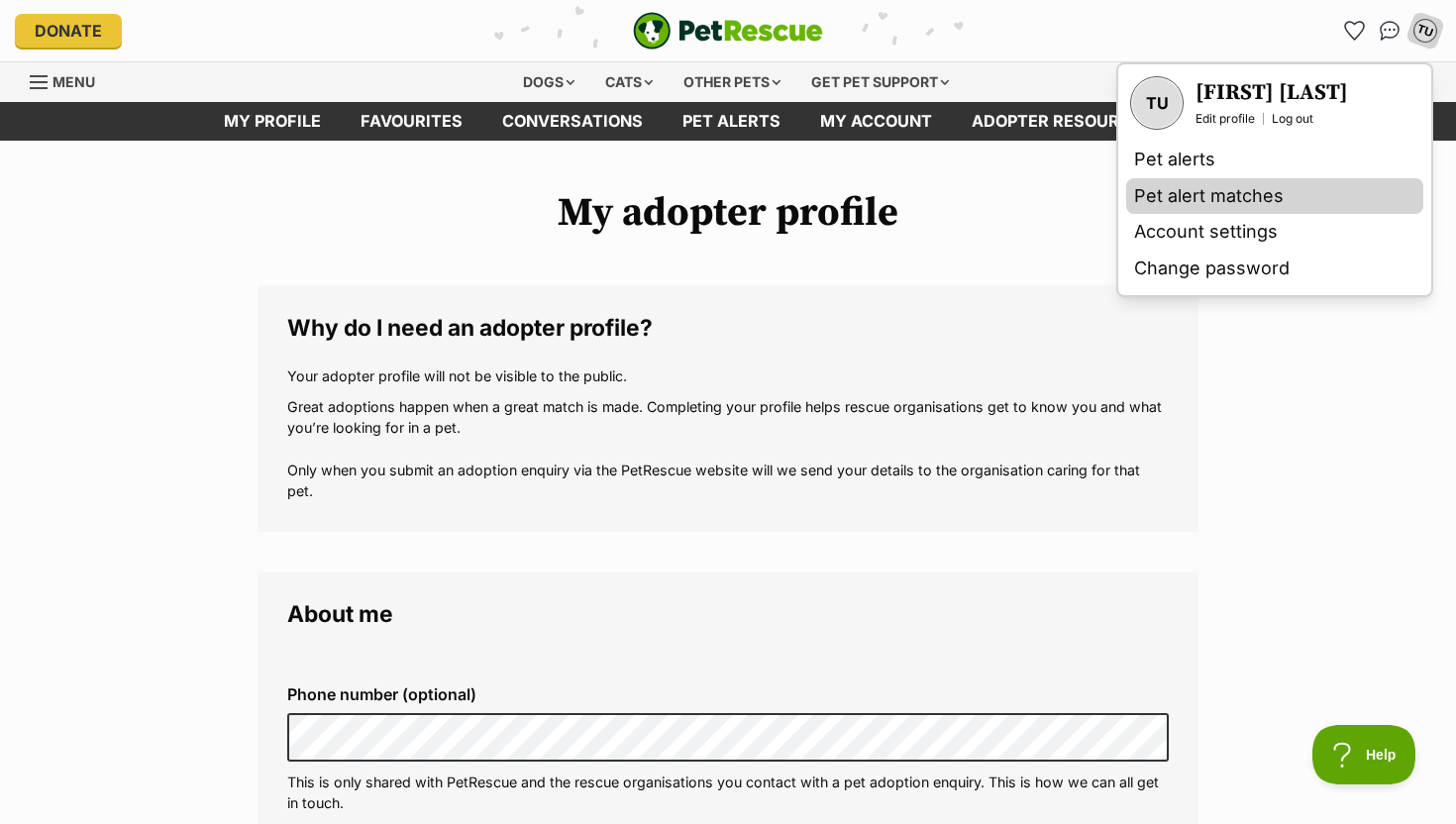 click on "Pet alert matches" at bounding box center [1275, 196] 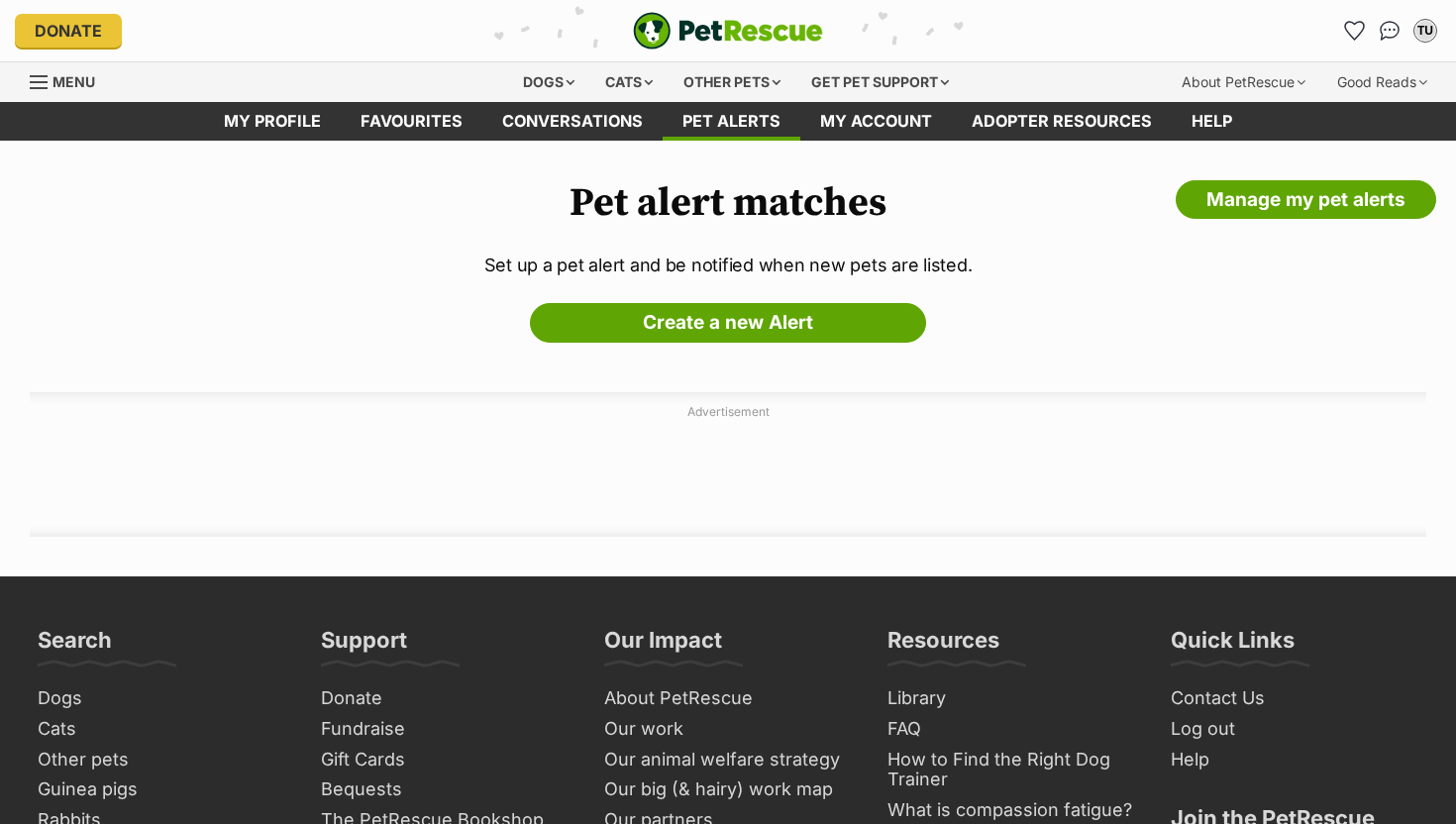 scroll, scrollTop: 0, scrollLeft: 0, axis: both 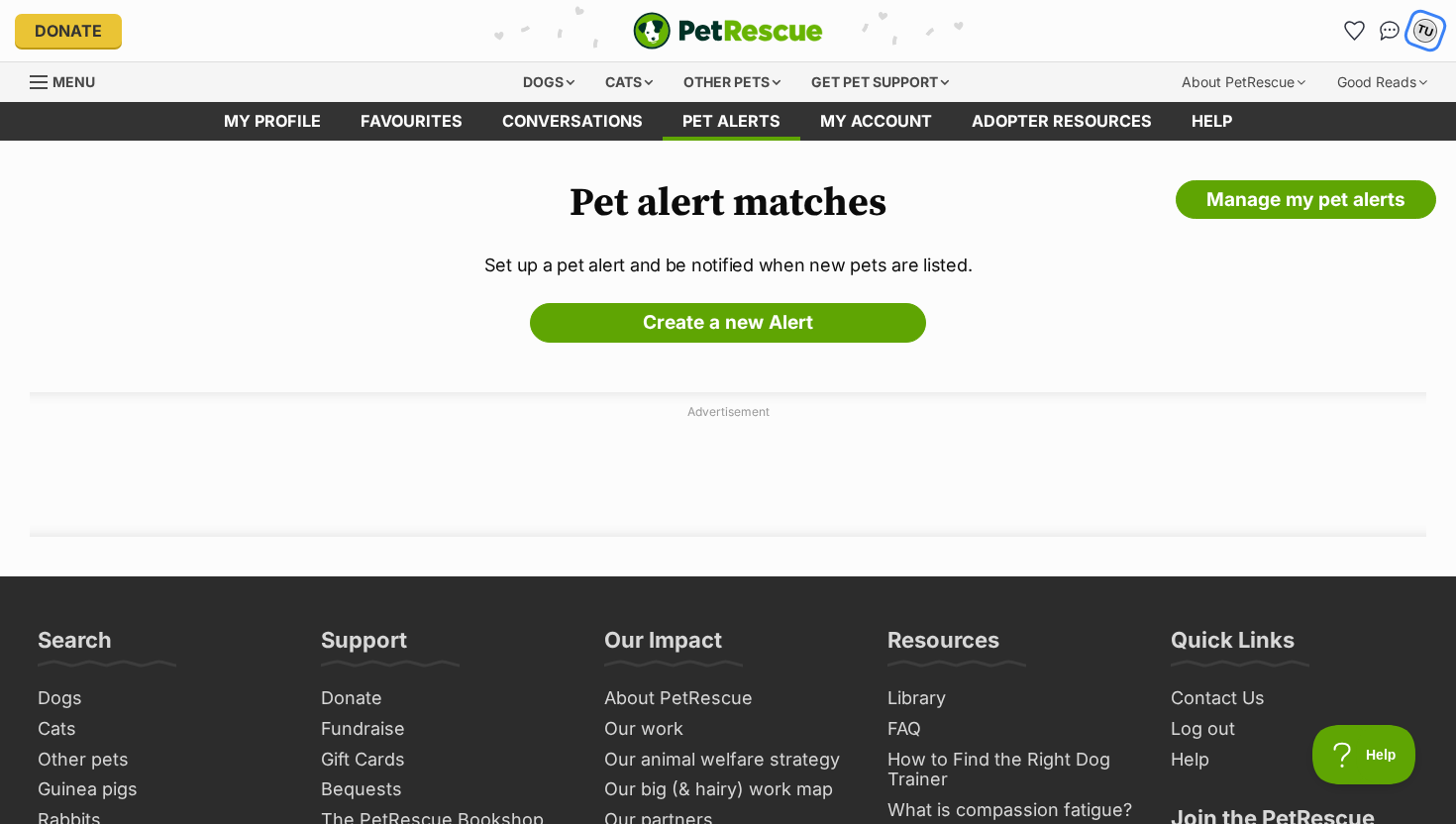 click on "TU" at bounding box center (1425, 31) 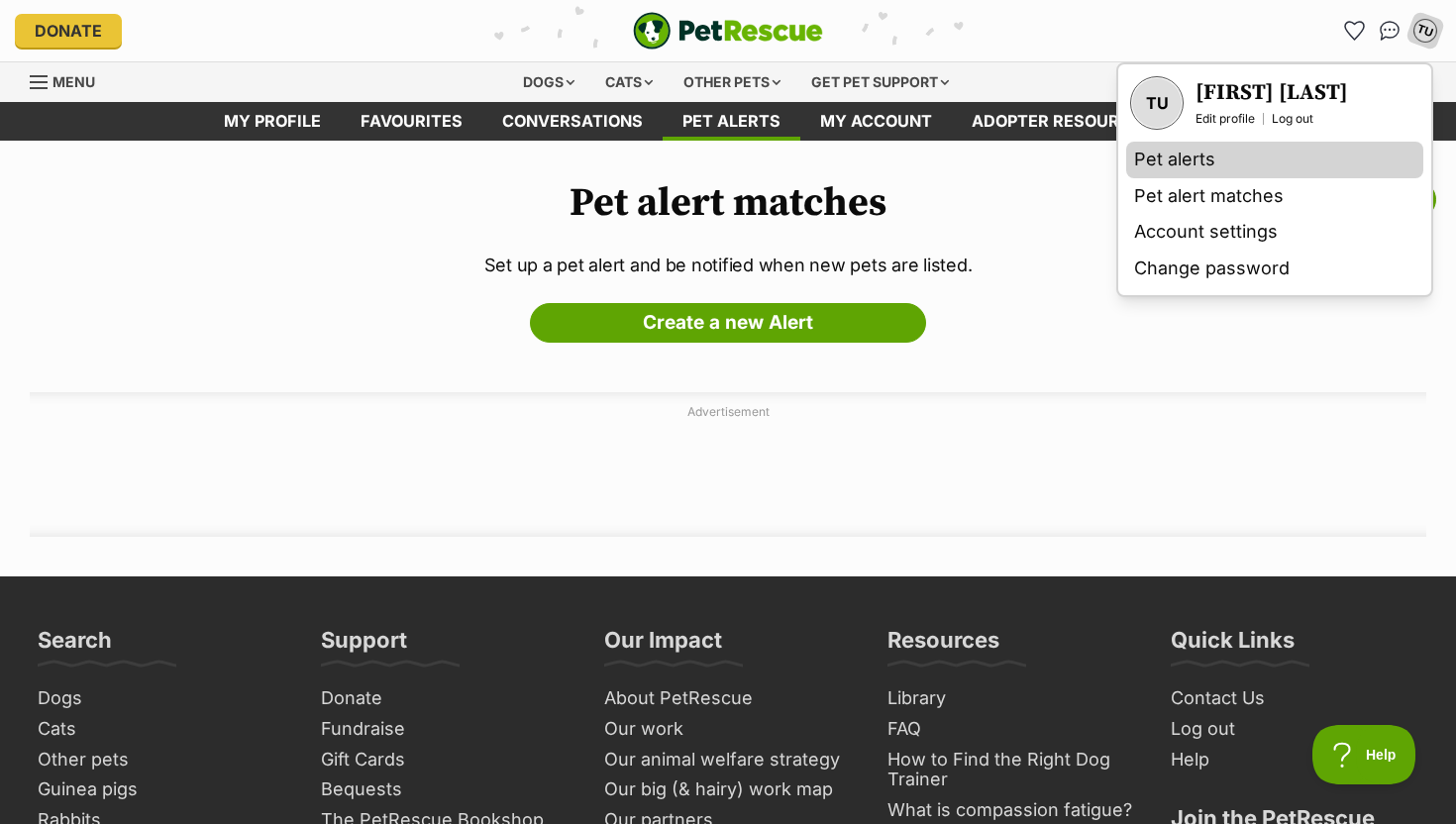 click on "Pet alerts" at bounding box center [1275, 159] 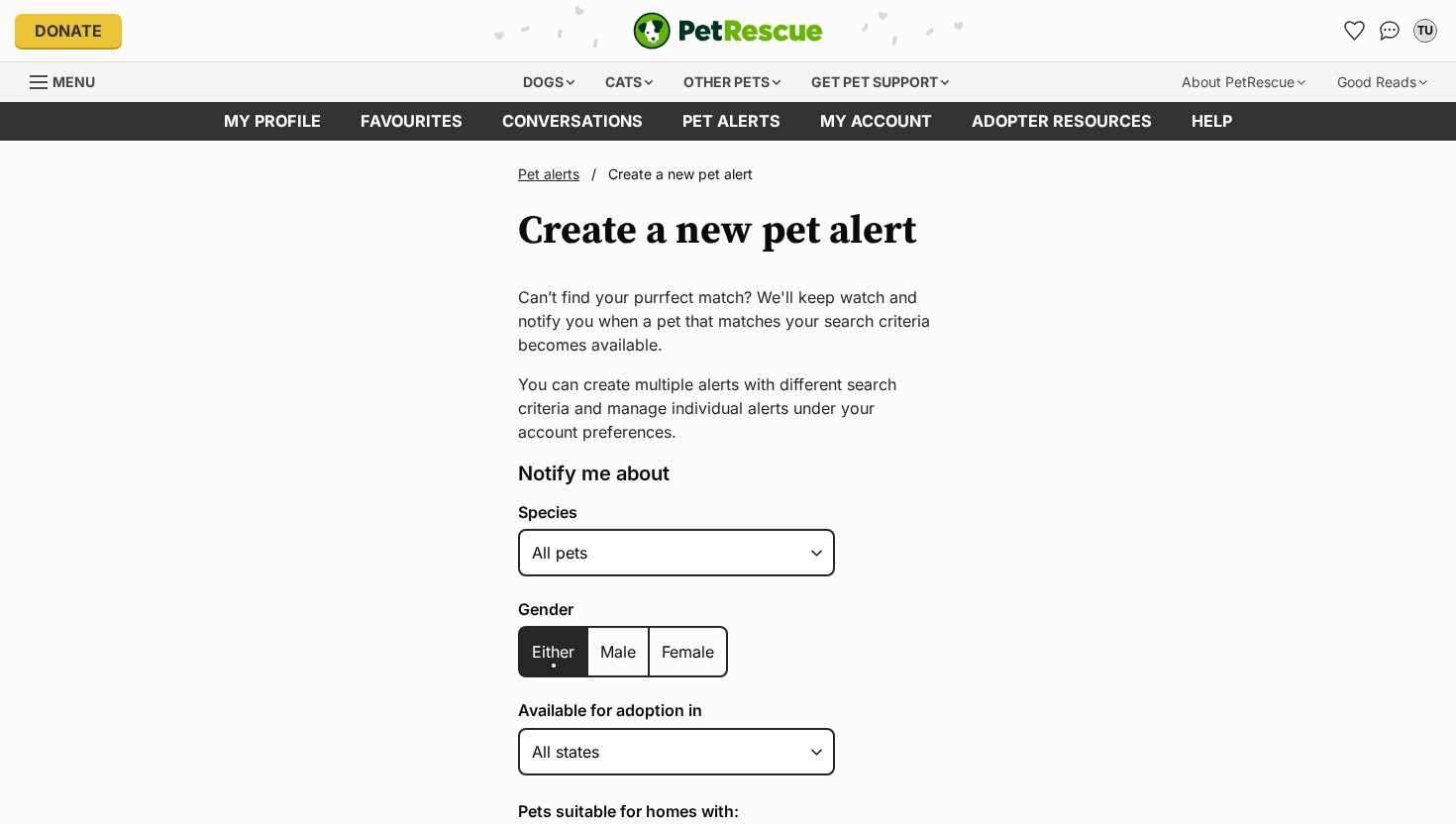 scroll, scrollTop: 0, scrollLeft: 0, axis: both 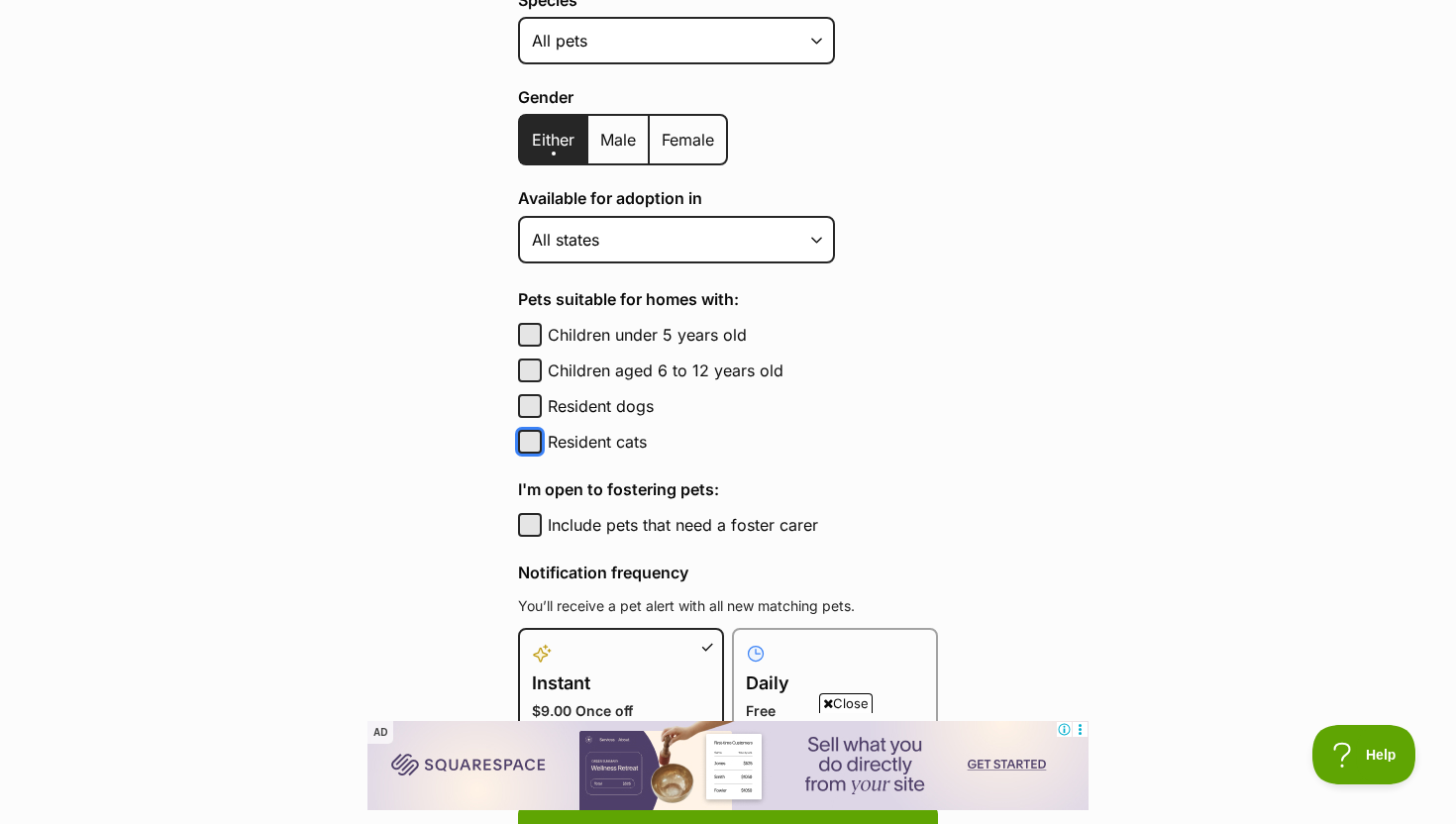 click on "Resident cats" at bounding box center (530, 442) 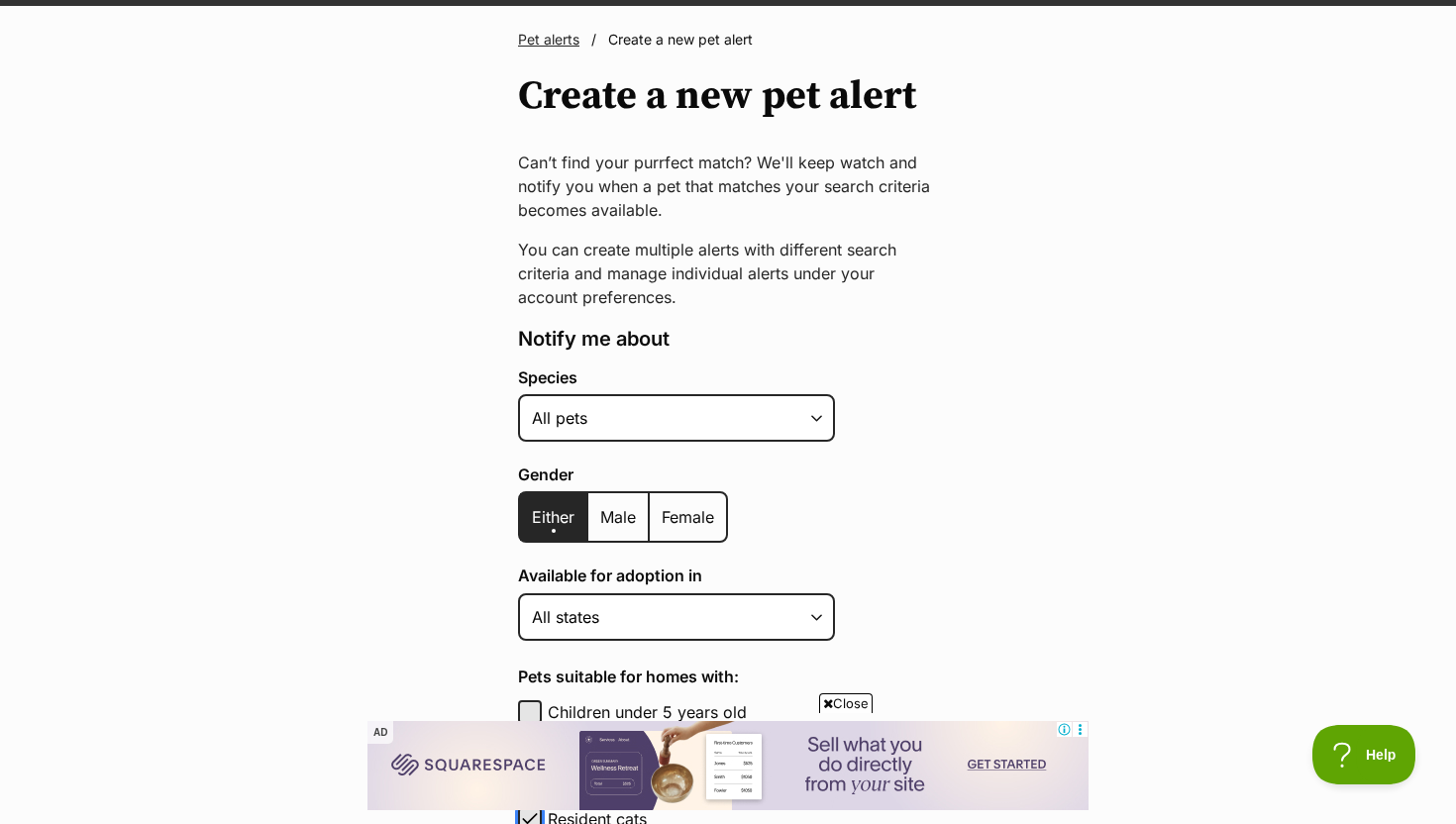 scroll, scrollTop: 0, scrollLeft: 0, axis: both 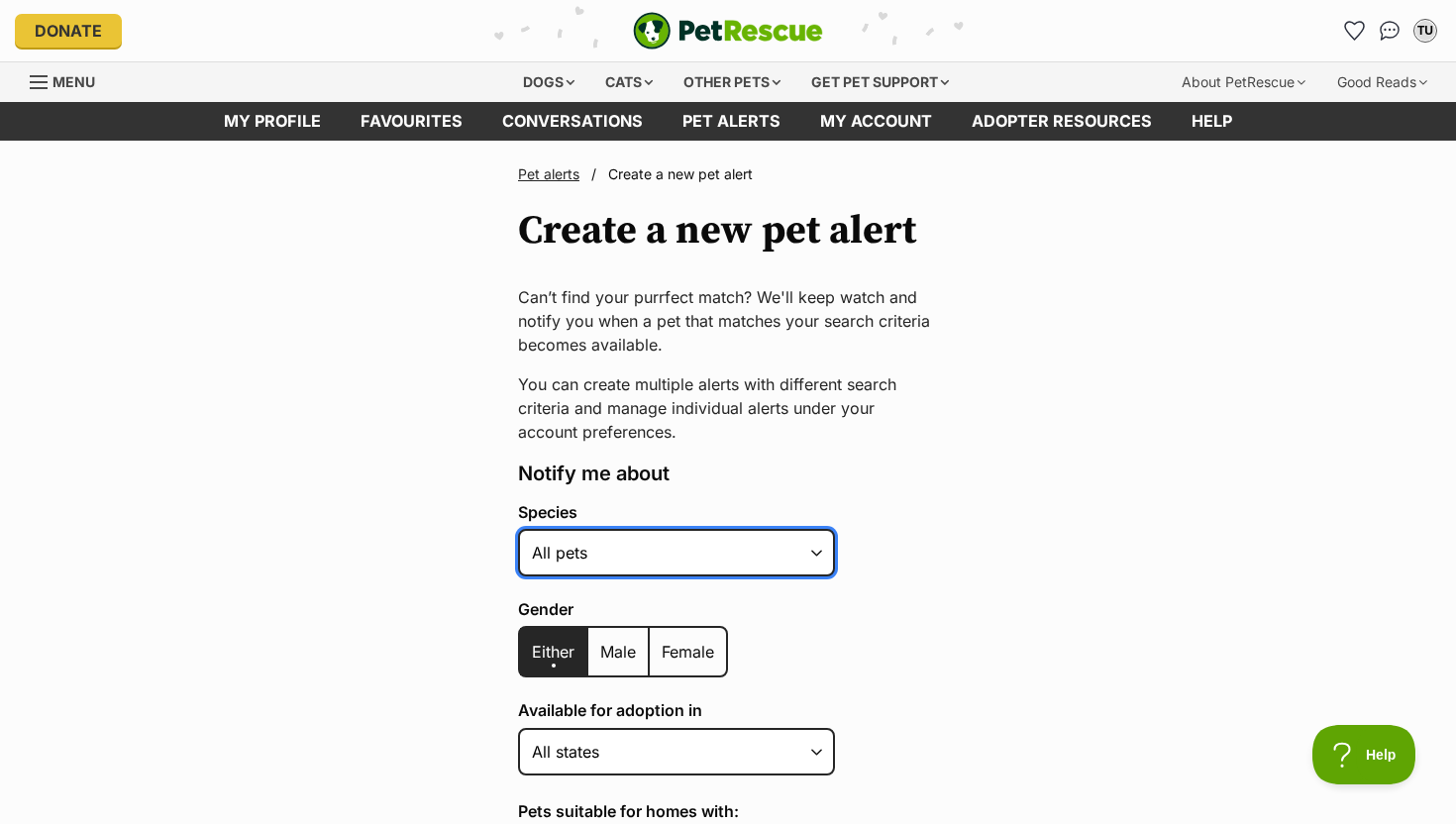 click on "Alpaca
Bird
Cat
Chicken
Cow
Dog
Donkey
Duck
Ferret
Fish
Goat
Goose
Guinea Fowl
Guinea Pig
Hamster
Hermit Crab
Horse
Lizard
Mouse
Pig
Python
Rabbit
Rat
Sheep
Turkey
Turtle
All pets" at bounding box center [676, 553] 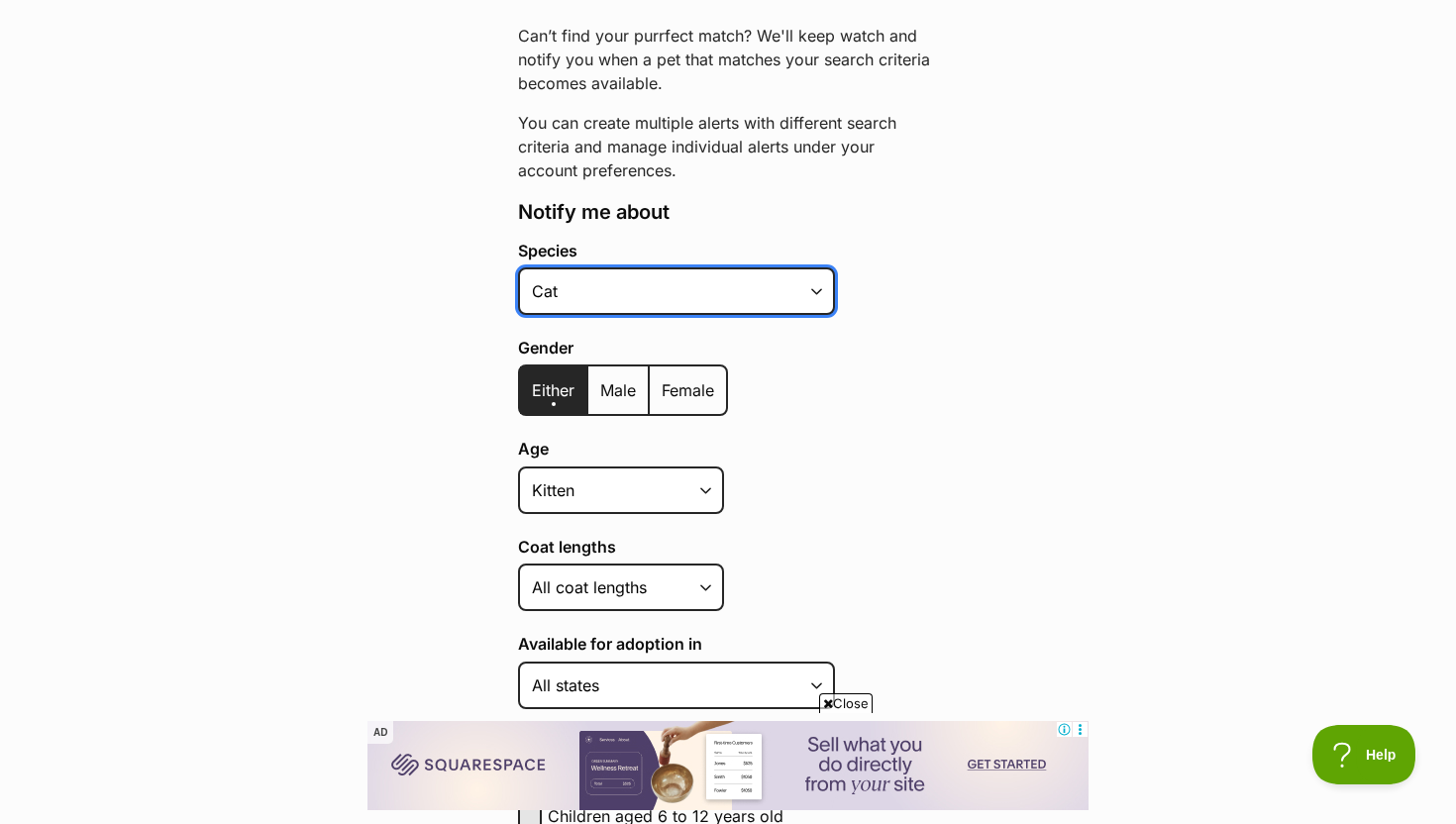 scroll, scrollTop: 642, scrollLeft: 0, axis: vertical 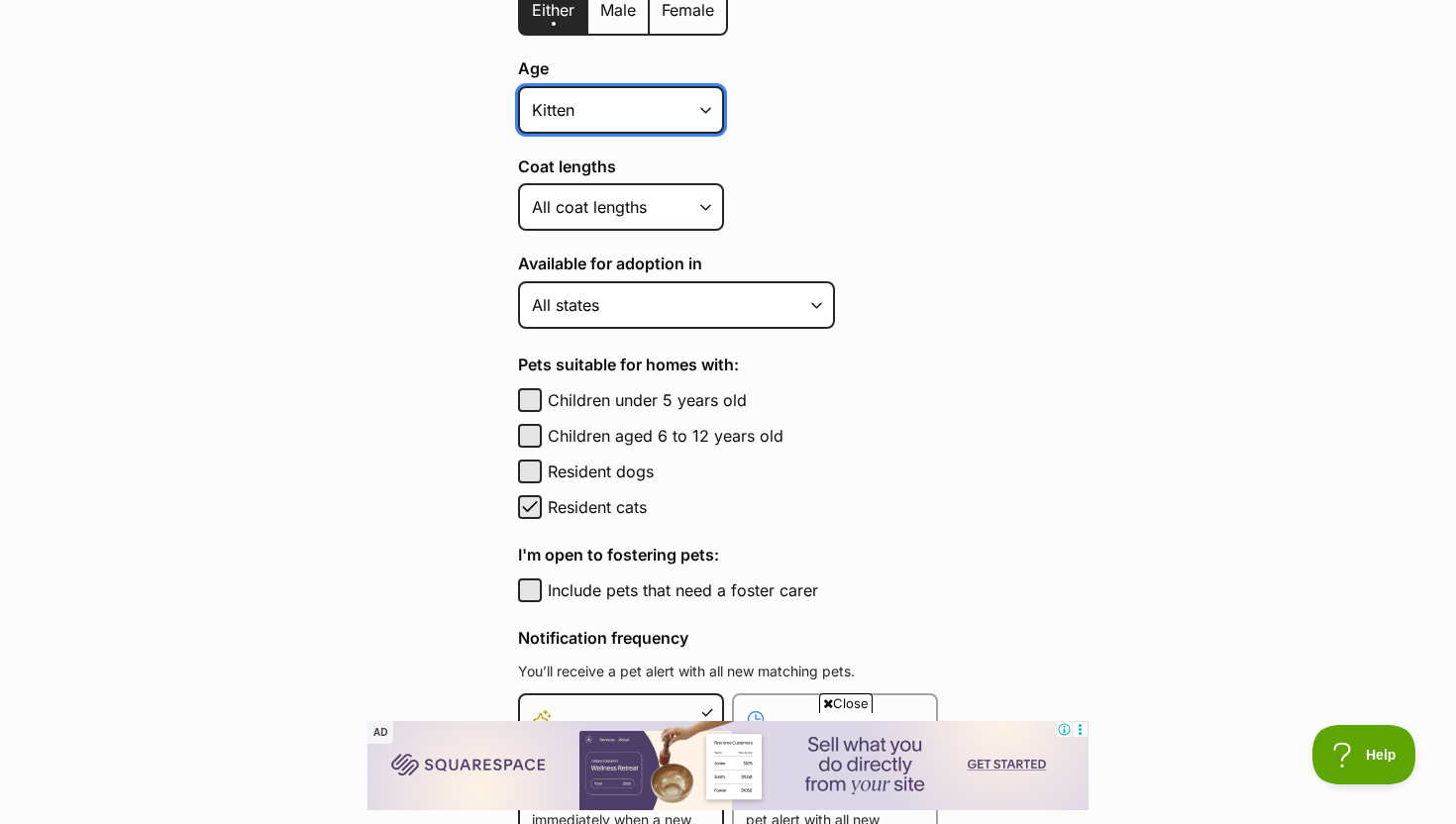 click on "Kitten Cat Senior All ages" at bounding box center (621, 110) 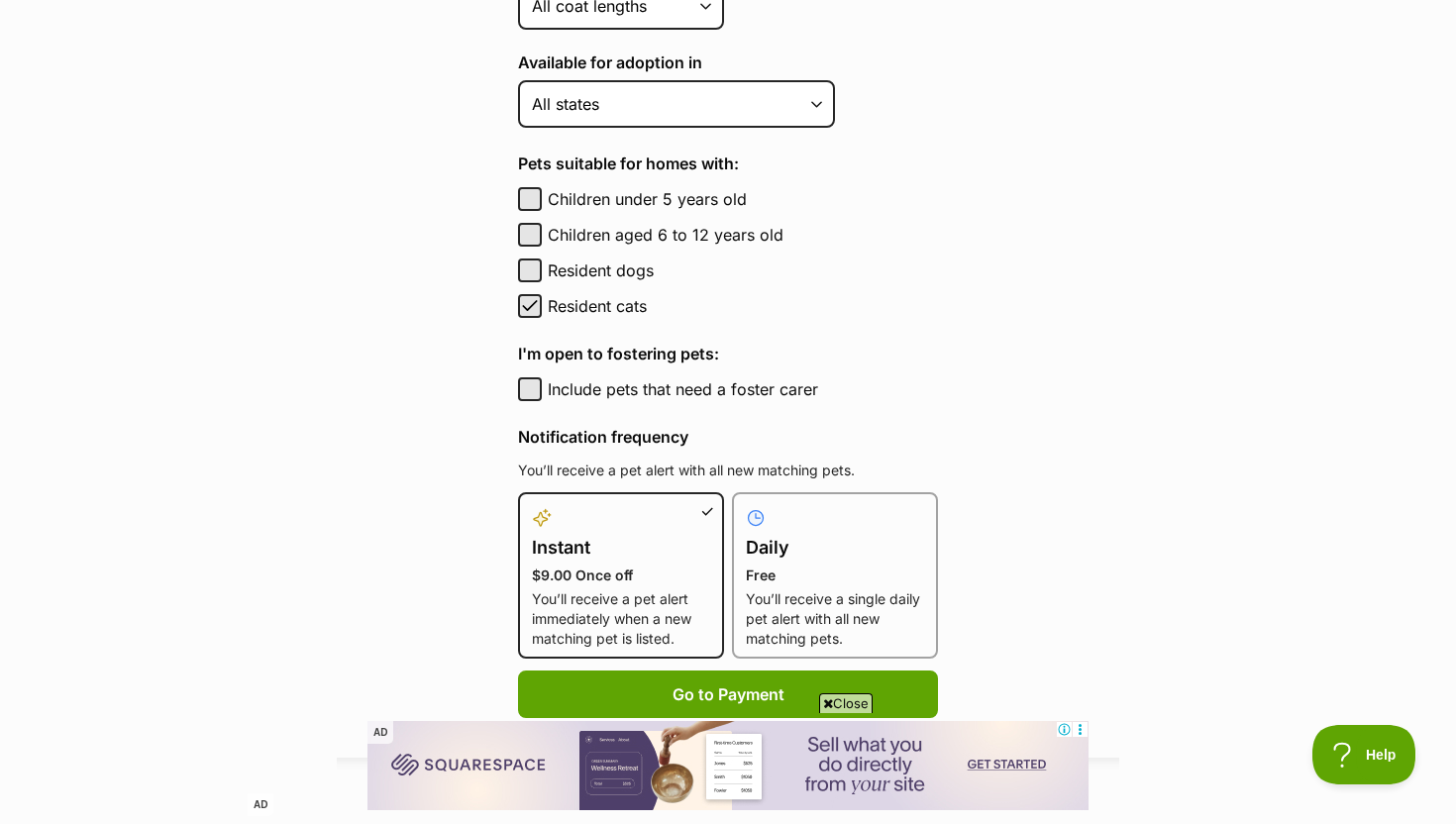scroll, scrollTop: 900, scrollLeft: 0, axis: vertical 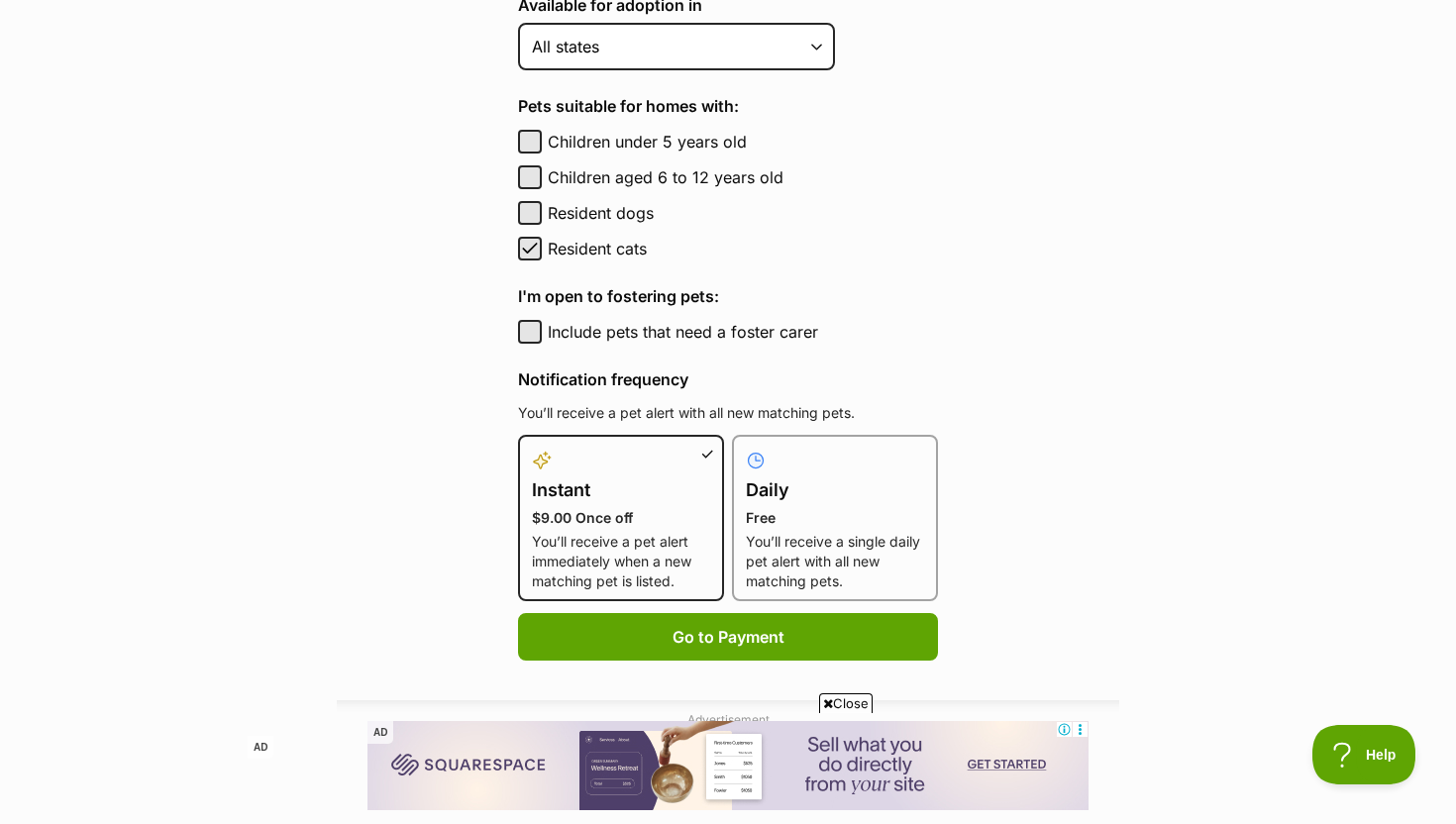 click on "You’ll receive a single daily pet alert with all new matching pets." at bounding box center [835, 562] 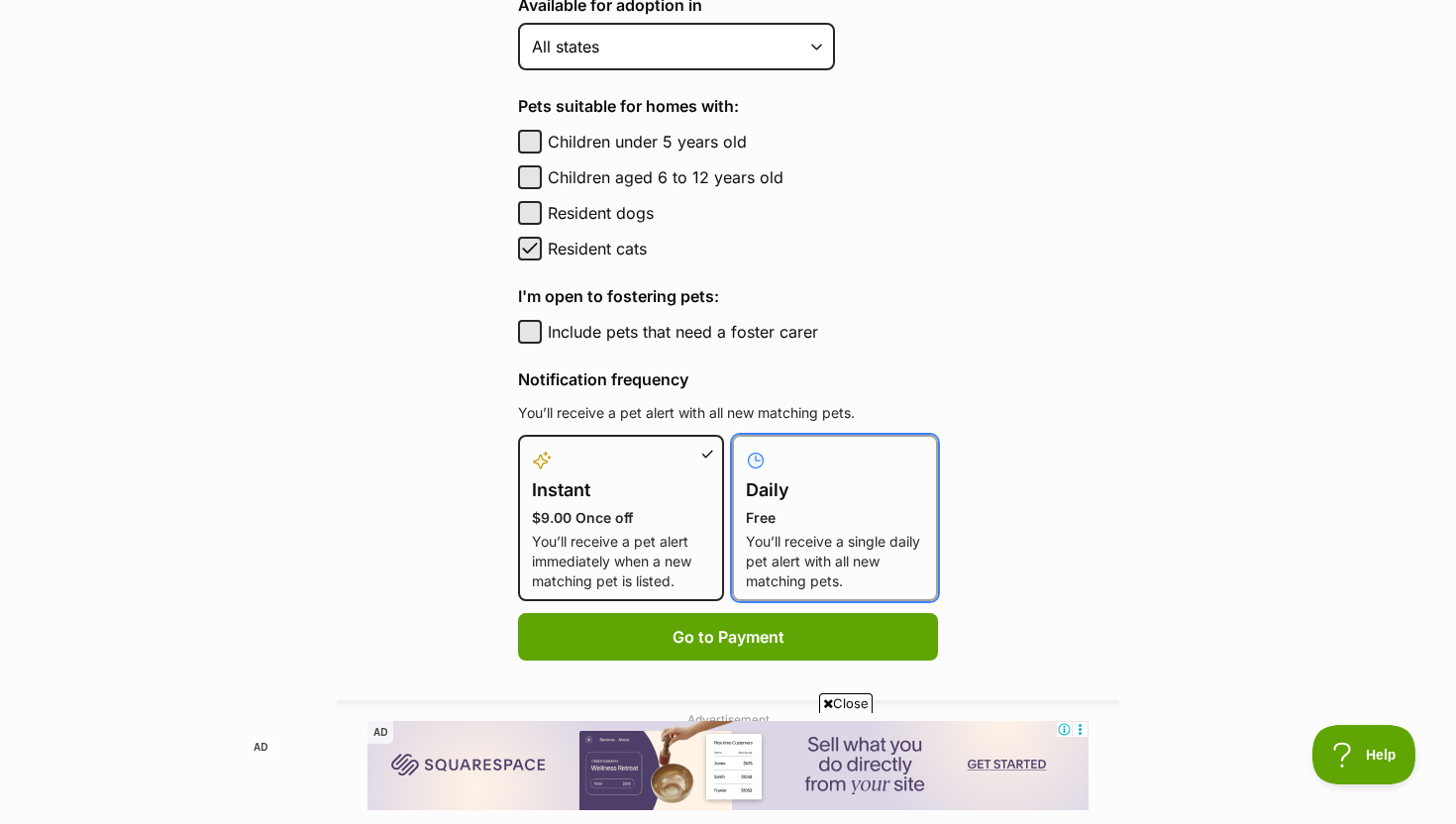 click on "Daily
Free
You’ll receive a single daily pet alert with all new matching pets." at bounding box center [744, 447] 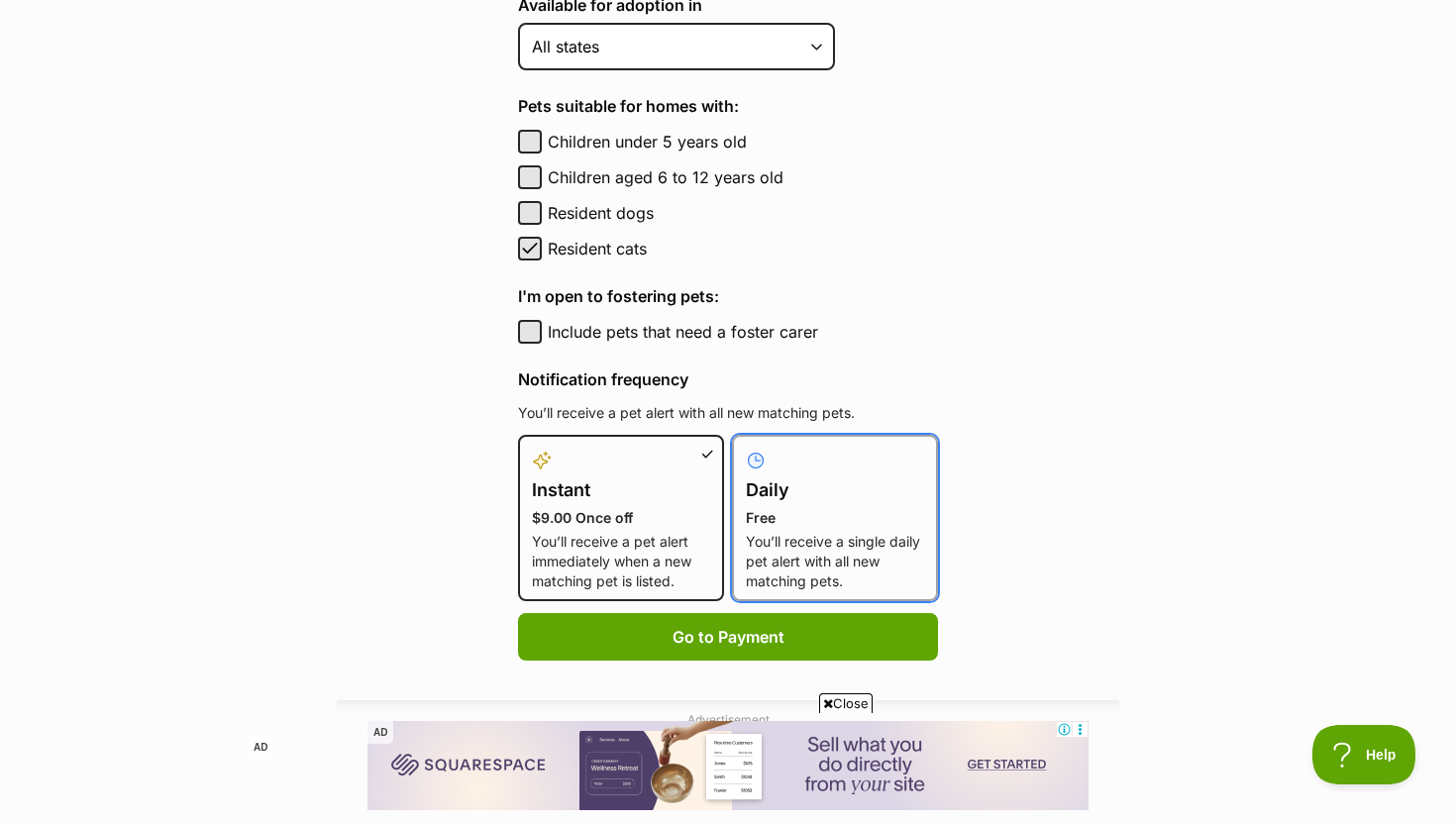 radio on "true" 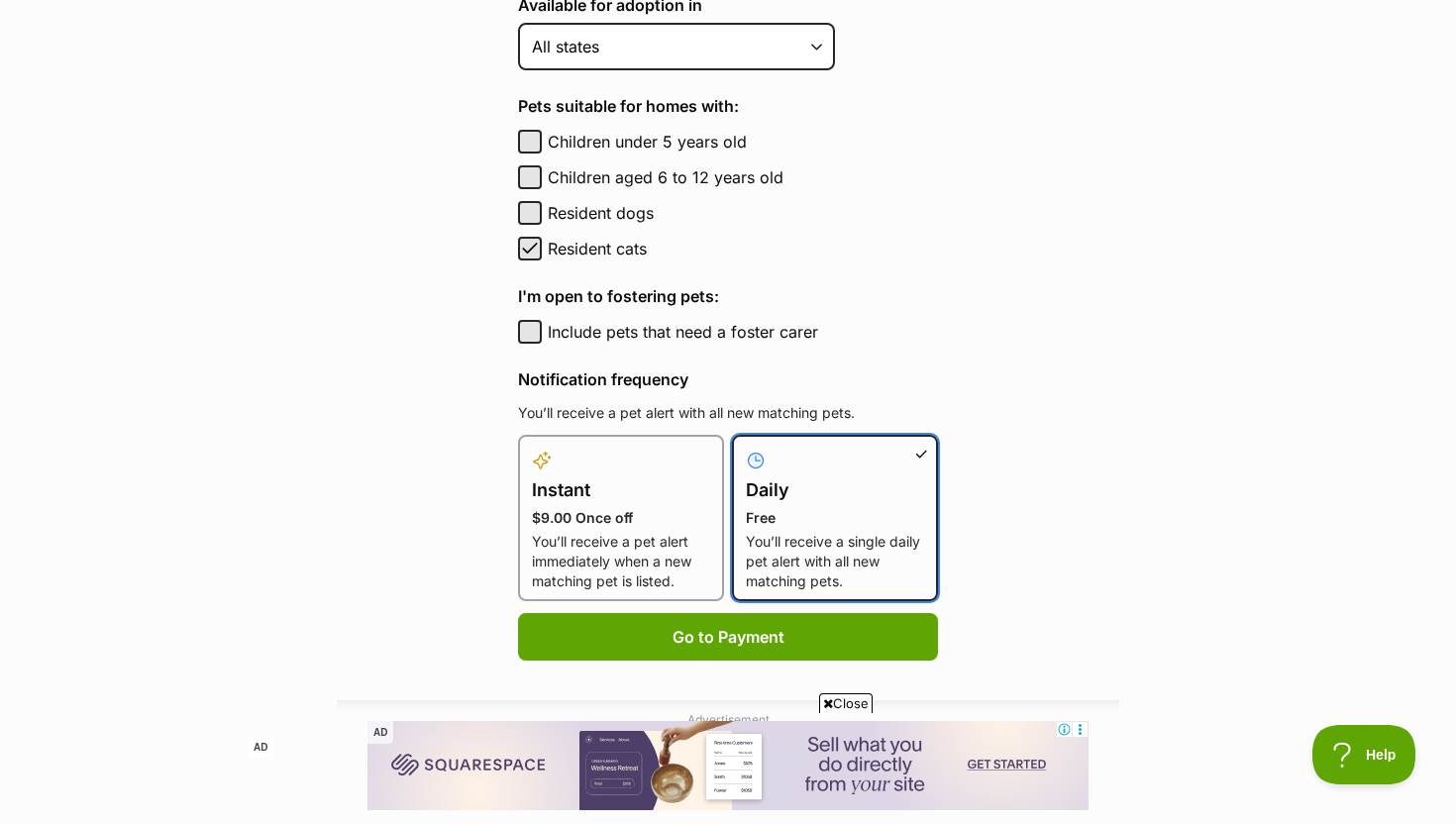 type 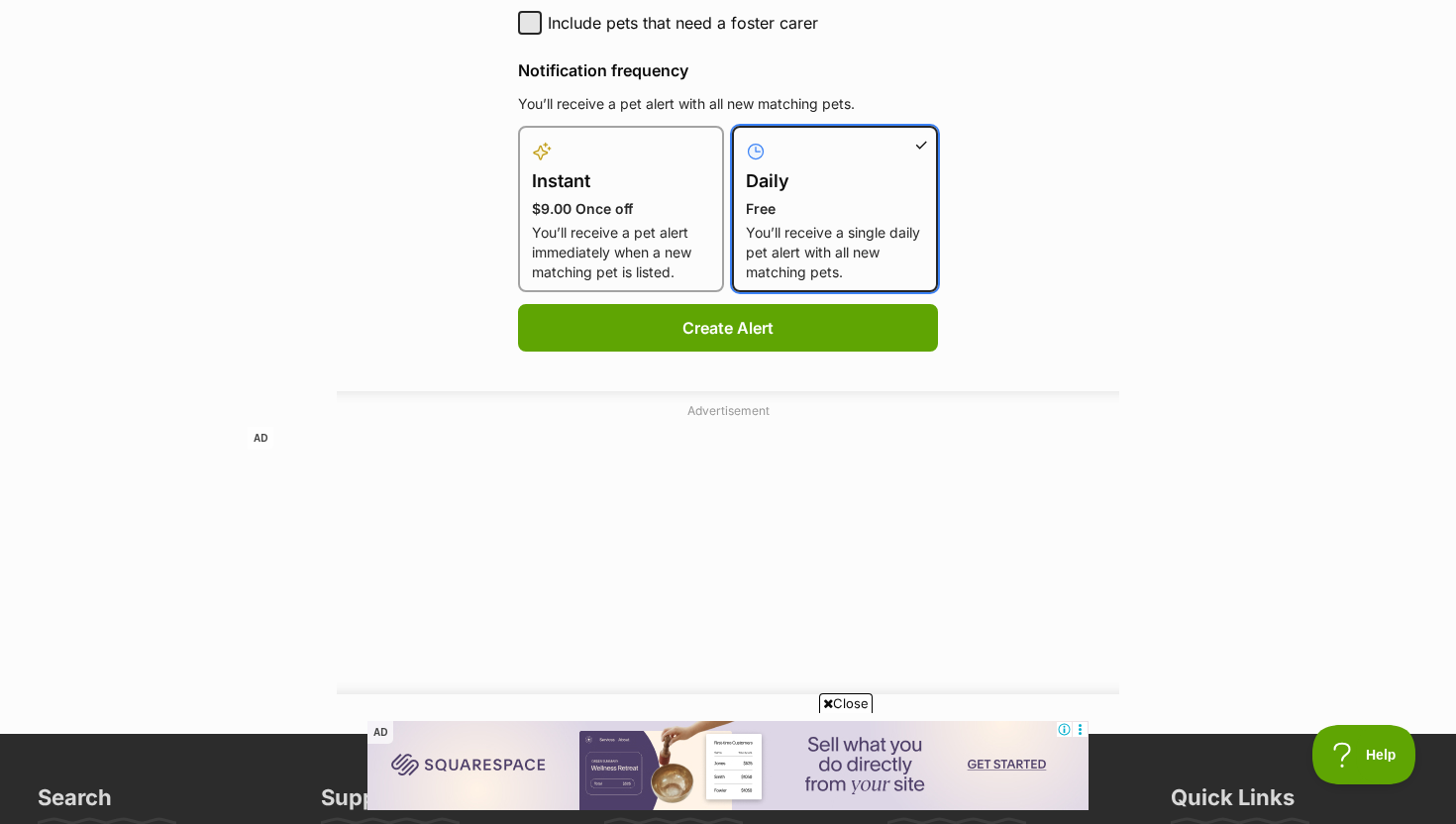 scroll, scrollTop: 0, scrollLeft: 0, axis: both 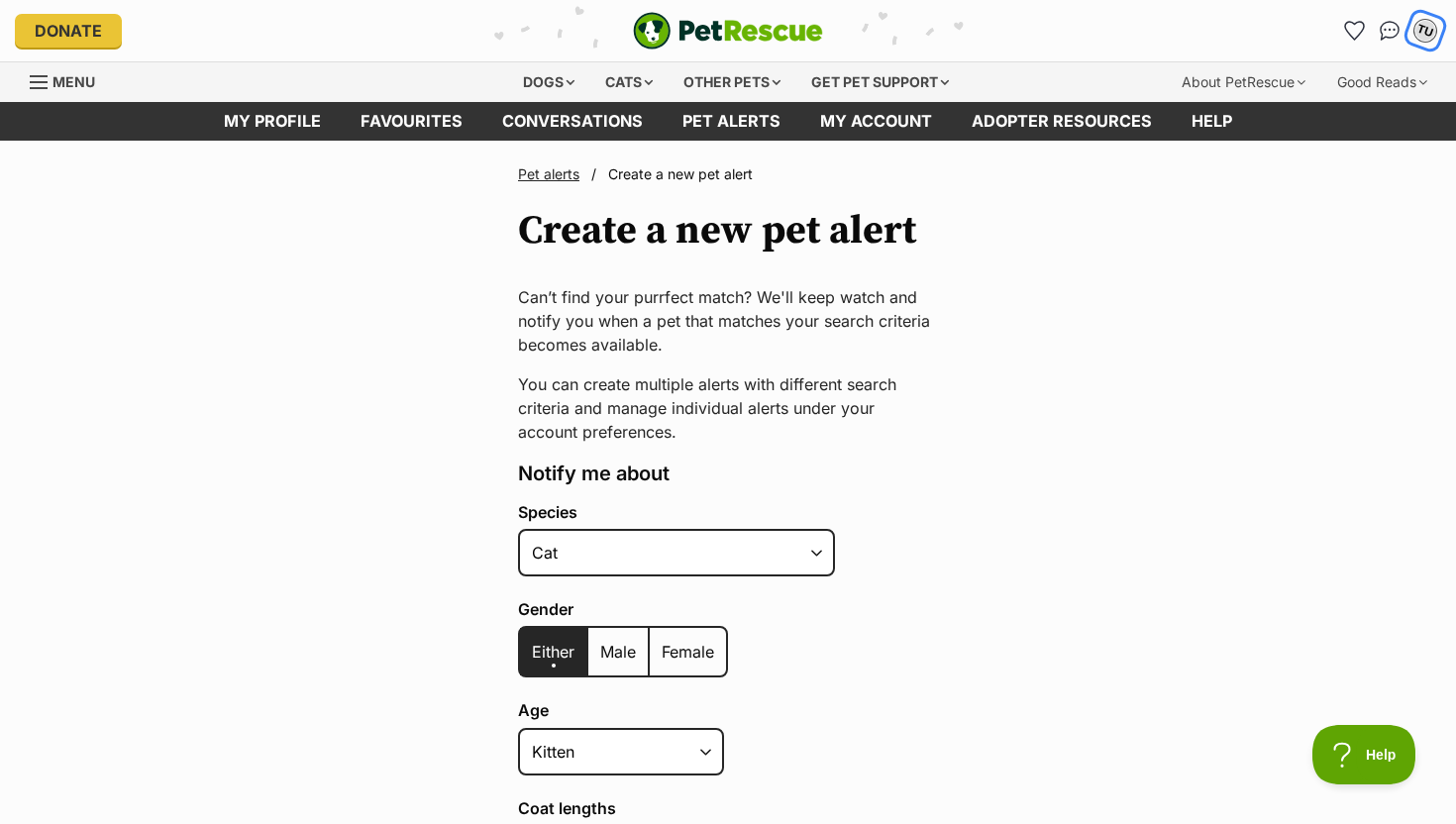 click on "TU" at bounding box center (1425, 31) 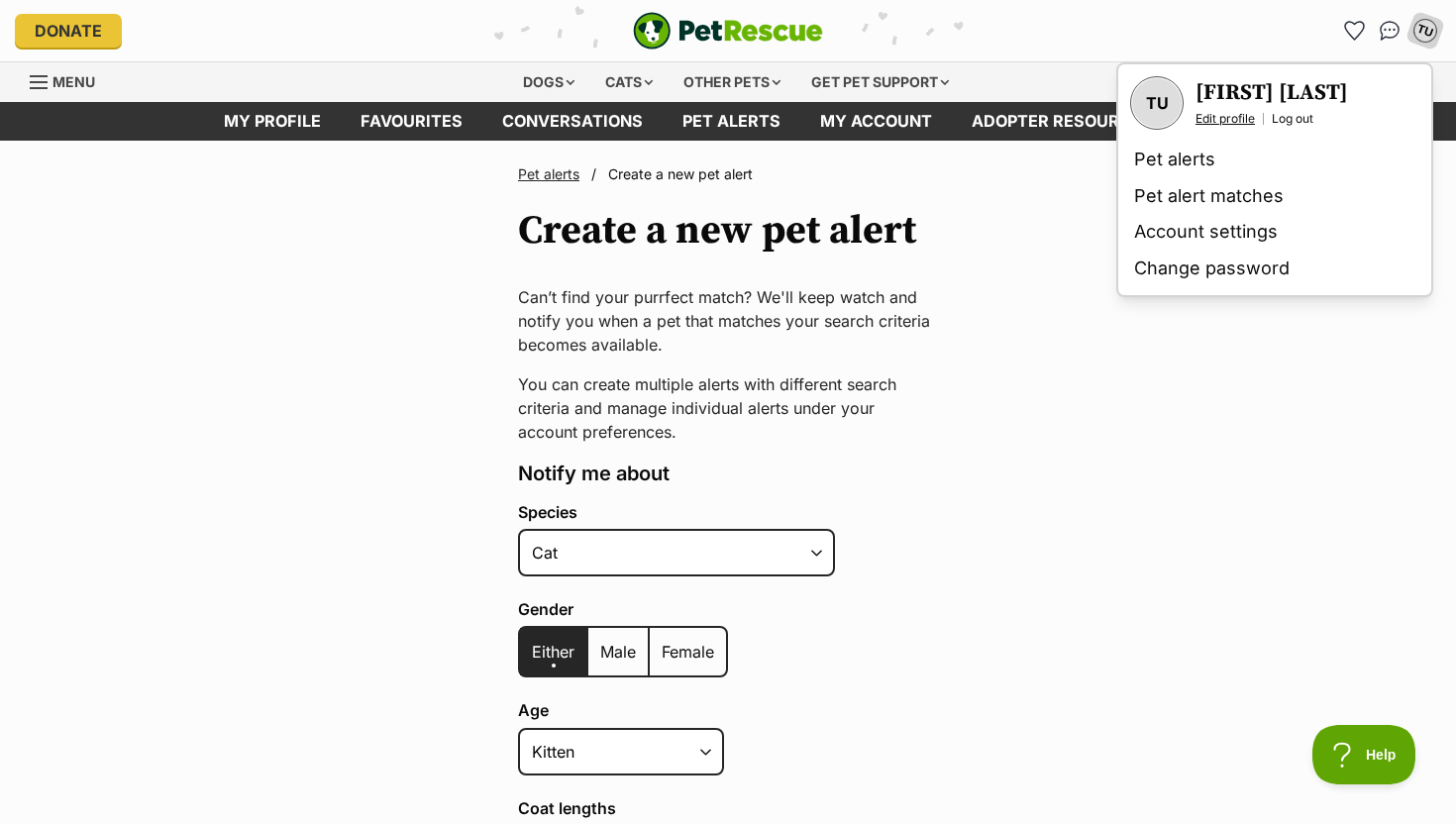 click on "Edit profile" at bounding box center (1225, 119) 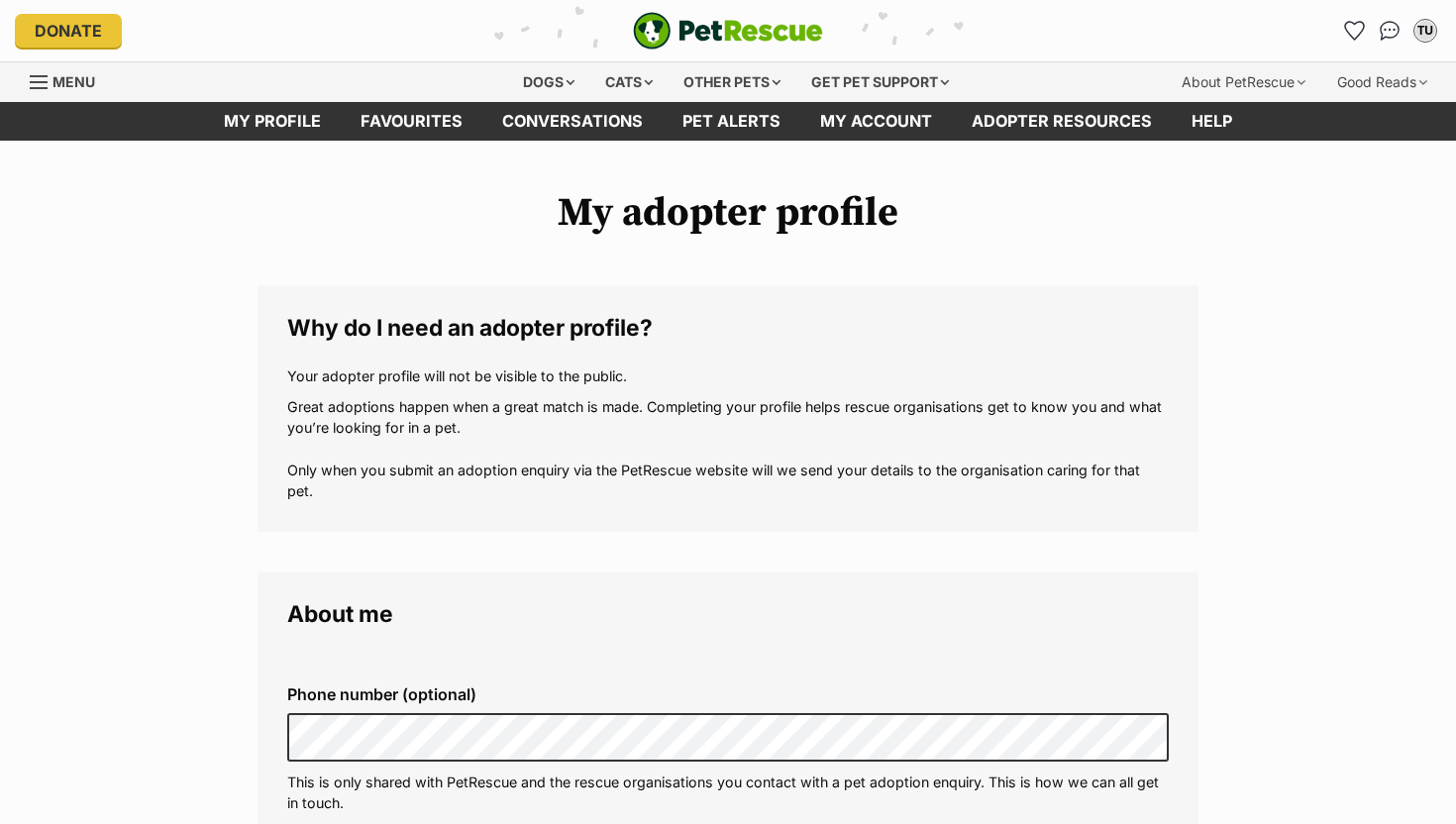 scroll, scrollTop: 0, scrollLeft: 0, axis: both 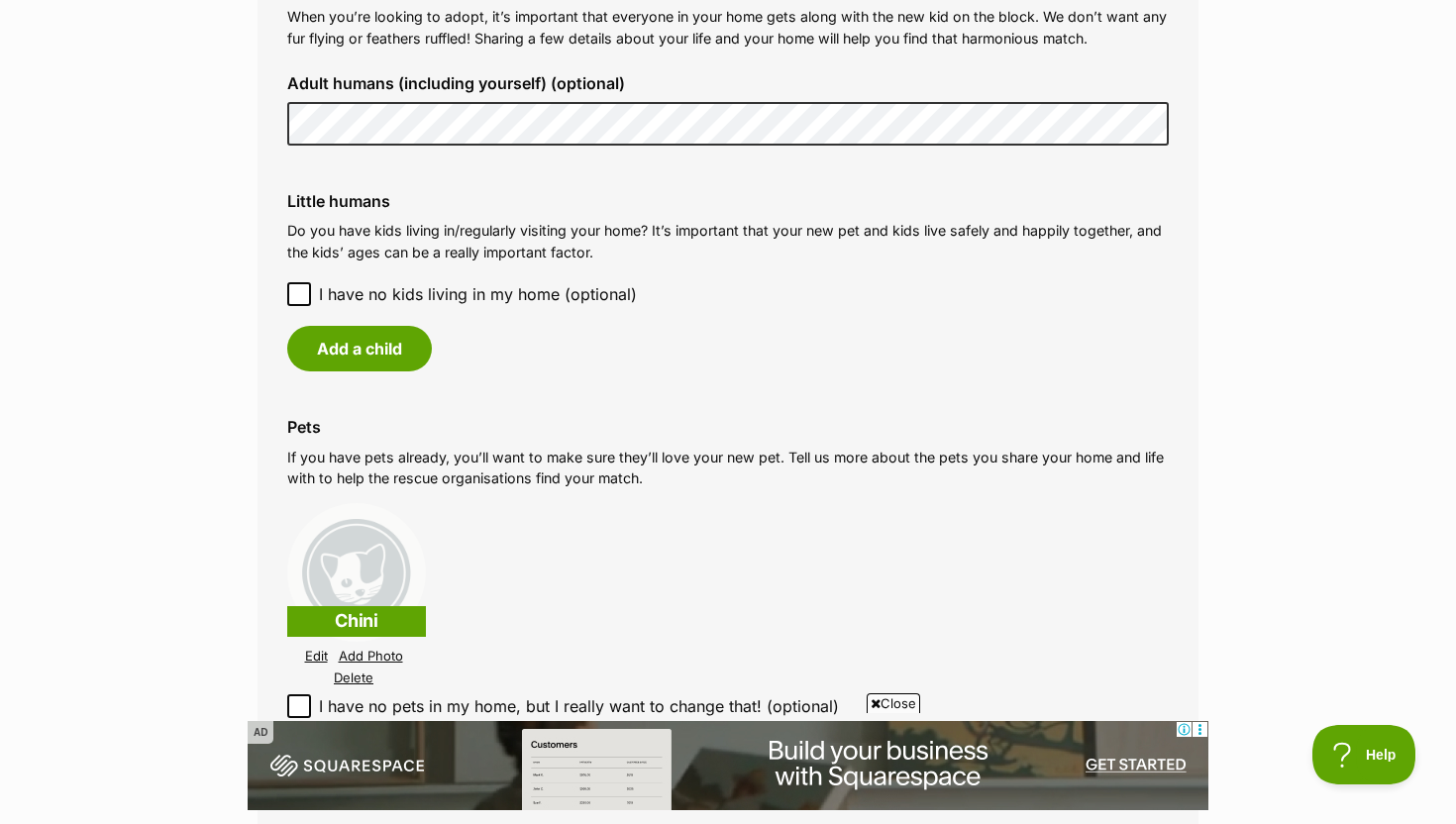 click on "I have no kids living in my home (optional)" at bounding box center (477, 294) 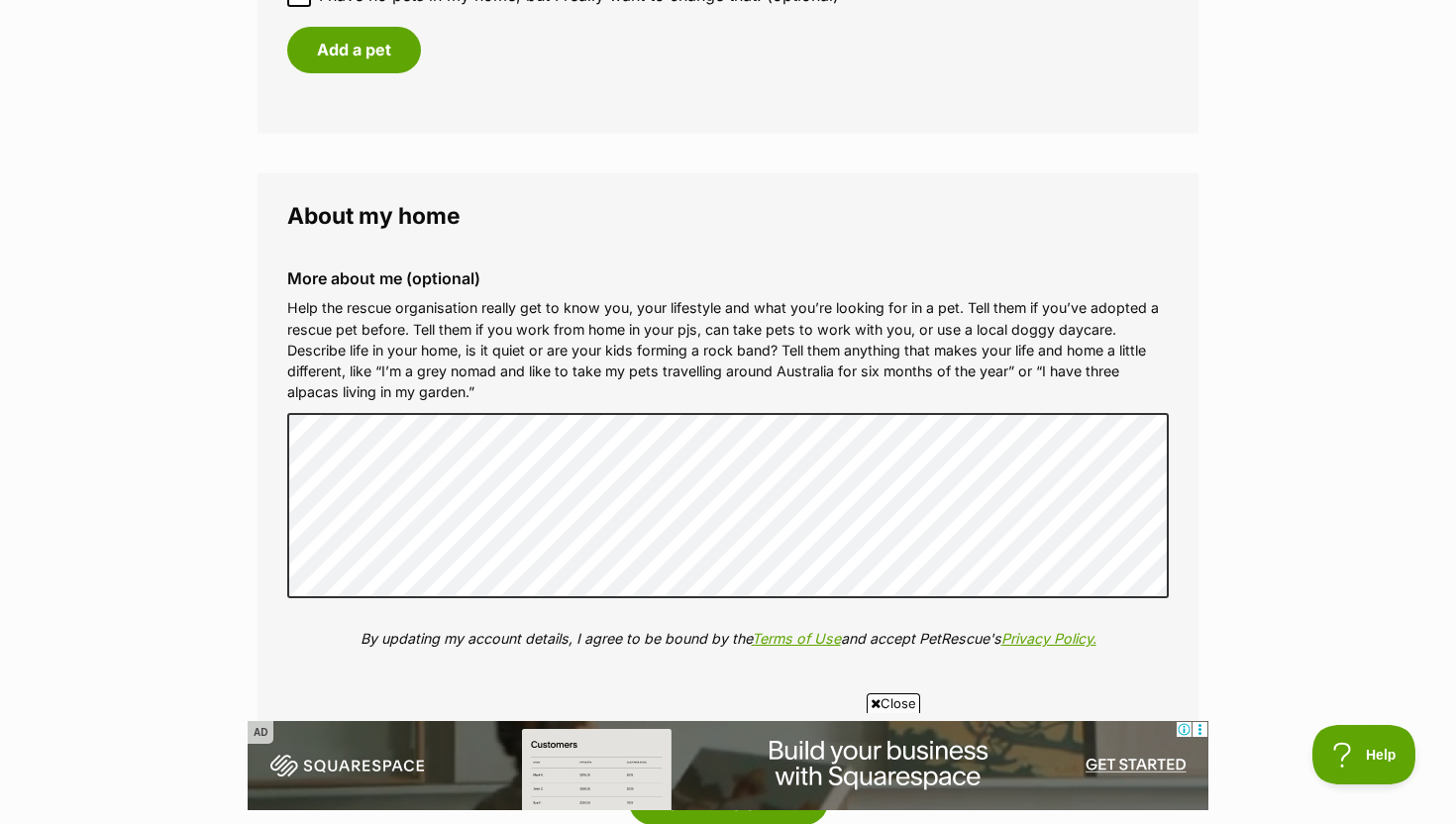 scroll, scrollTop: 2201, scrollLeft: 0, axis: vertical 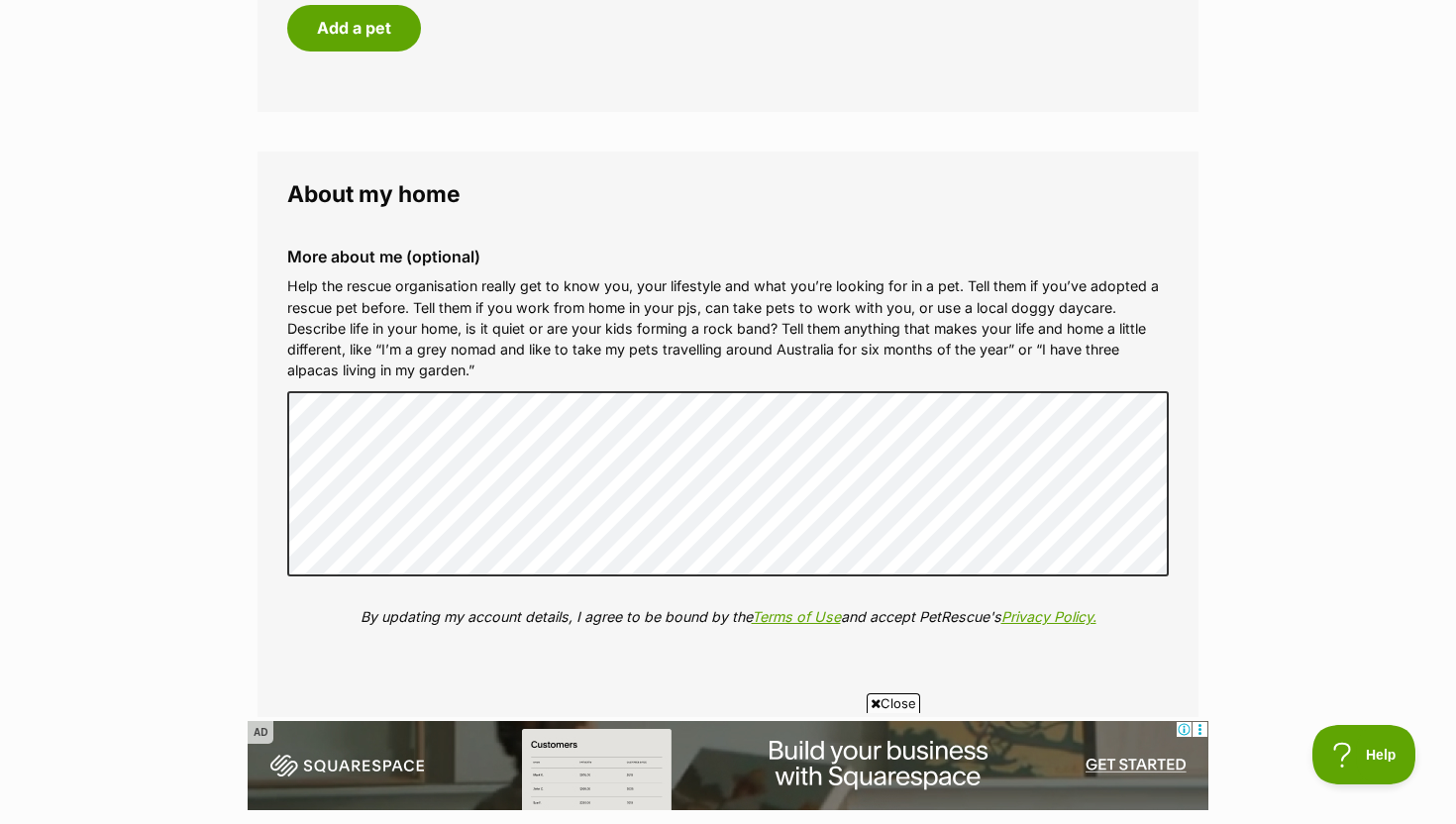 click on "Add a pet" at bounding box center (728, 28) 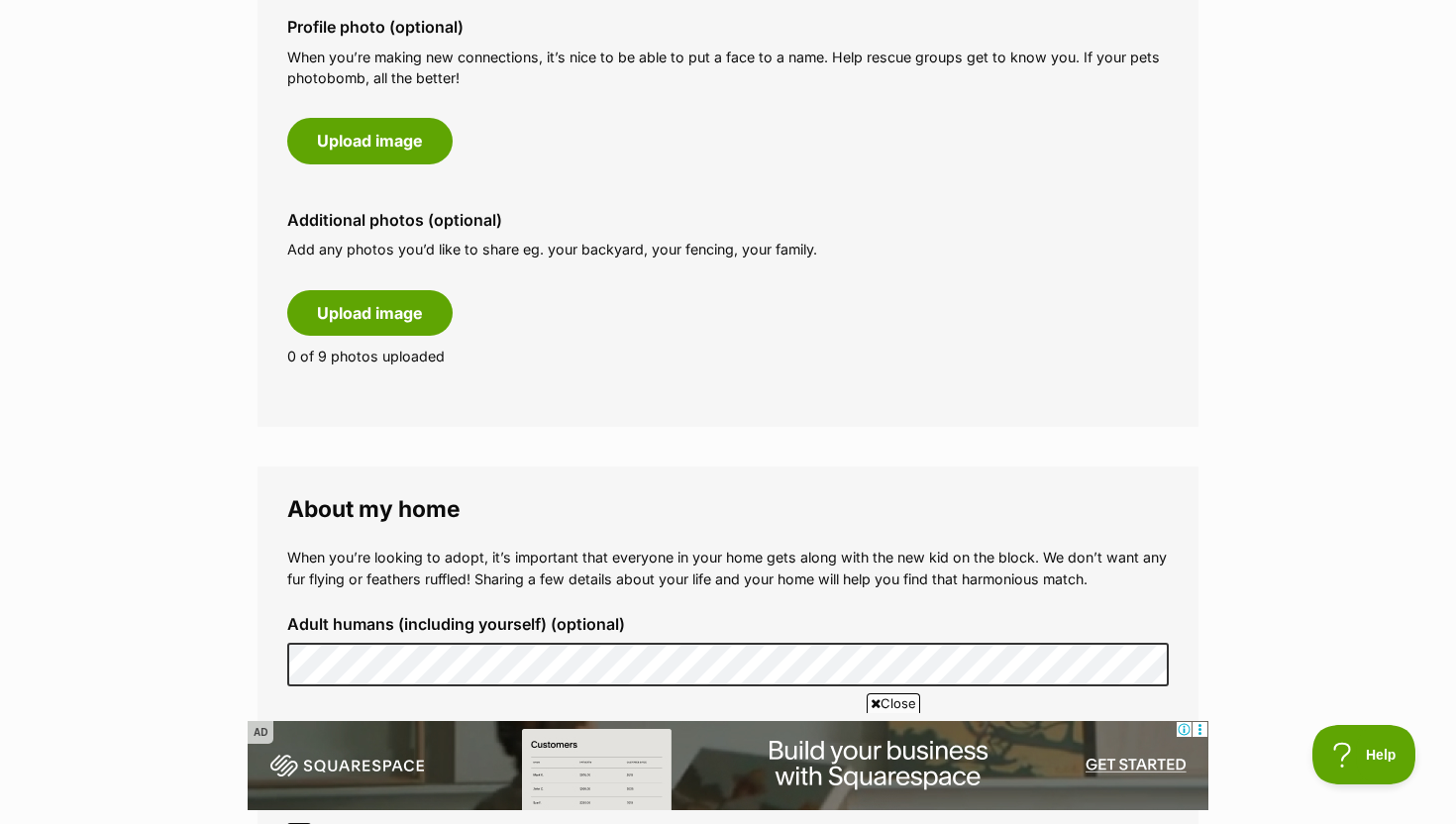 scroll, scrollTop: 853, scrollLeft: 0, axis: vertical 